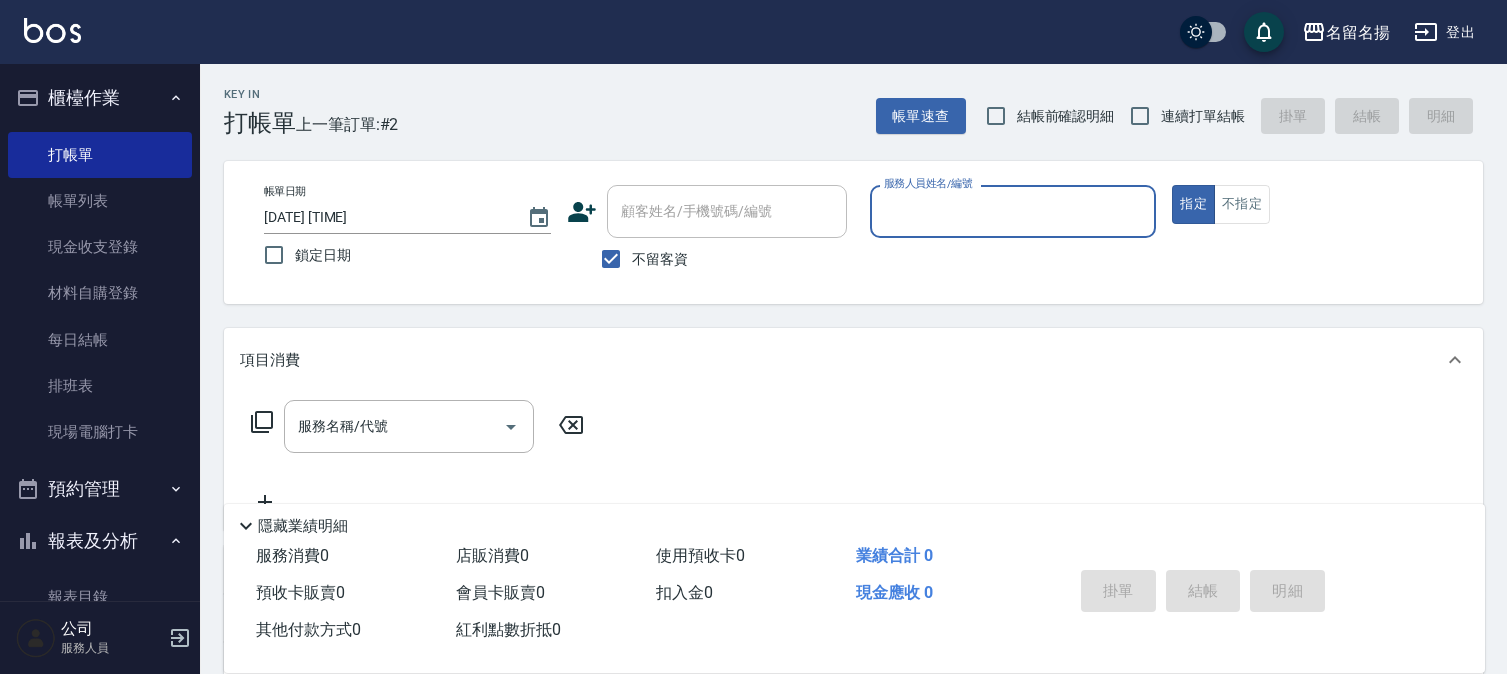 scroll, scrollTop: 0, scrollLeft: 0, axis: both 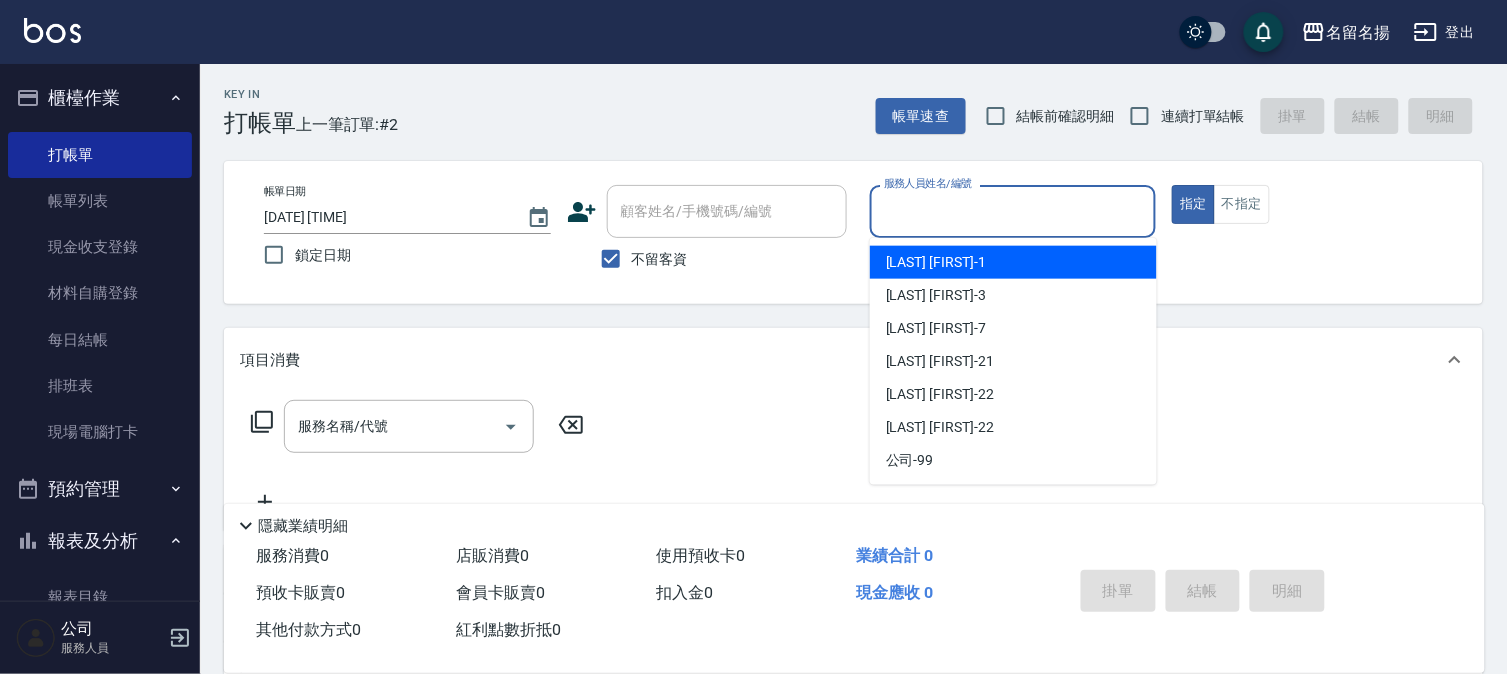 click on "服務人員姓名/編號" at bounding box center (1013, 211) 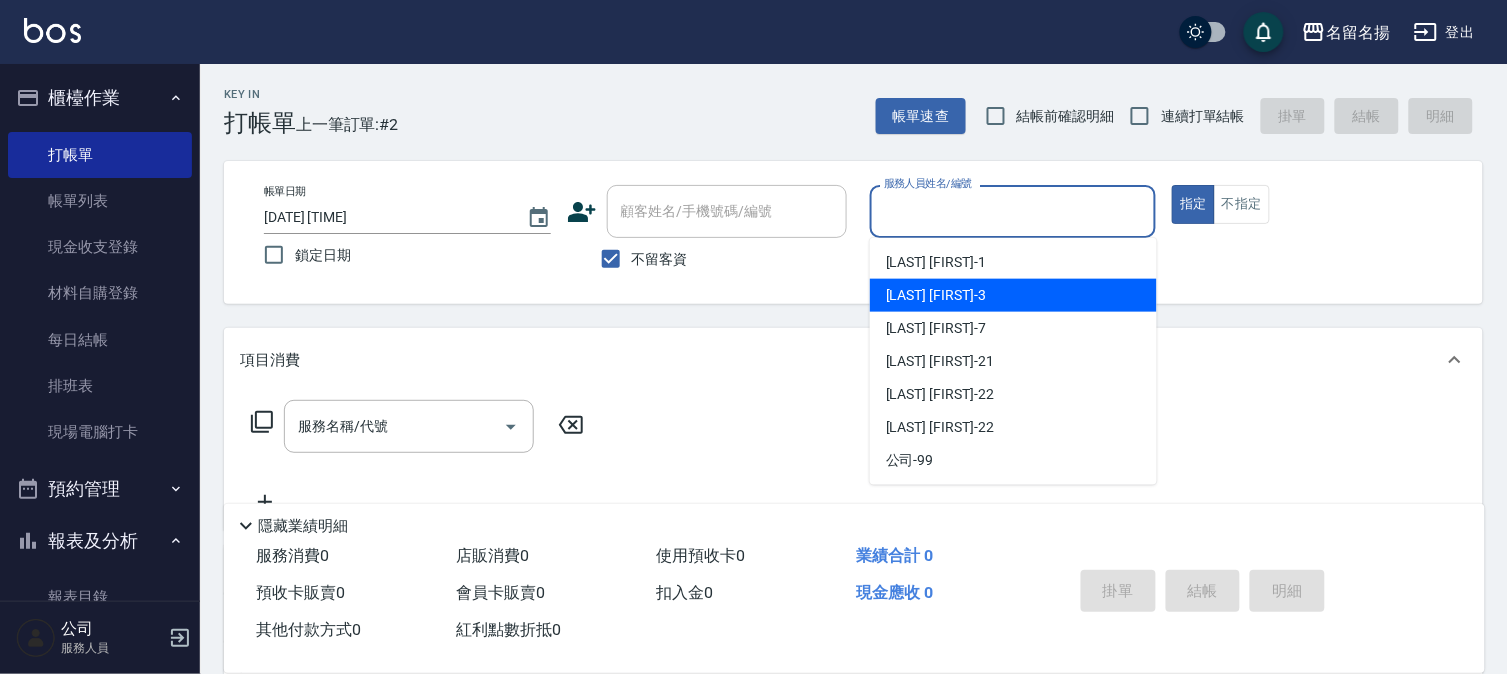 click on "[LAST] [FIRST] -3" at bounding box center (936, 295) 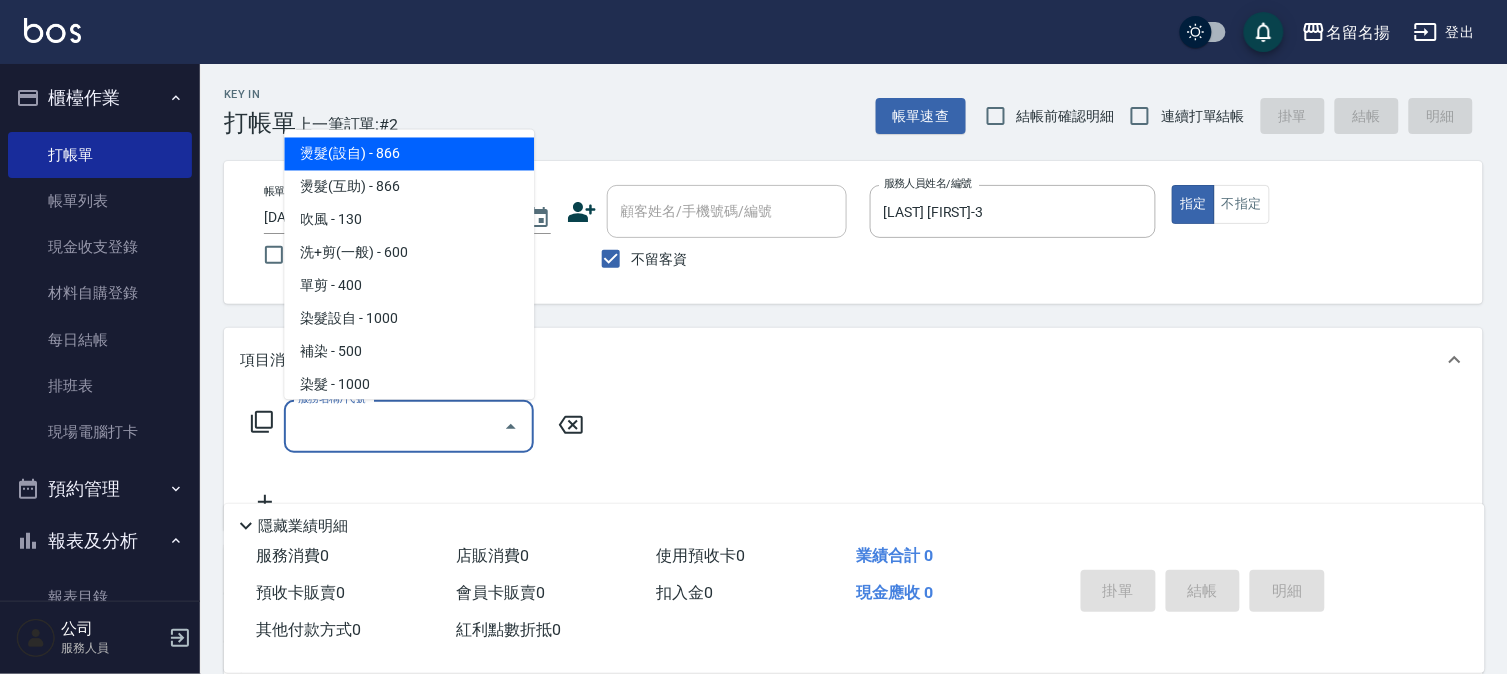 click on "服務名稱/代號" at bounding box center [394, 426] 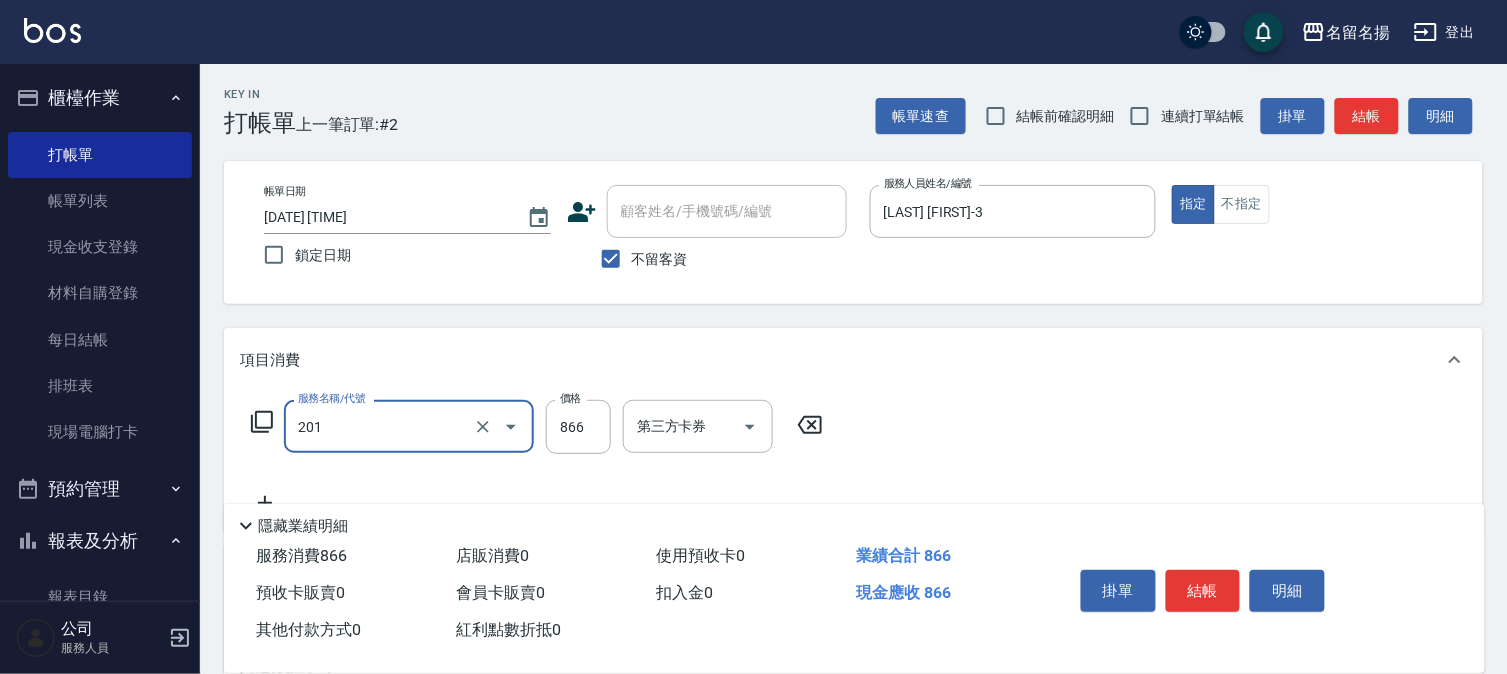 type on "燙髮(互助)(201)" 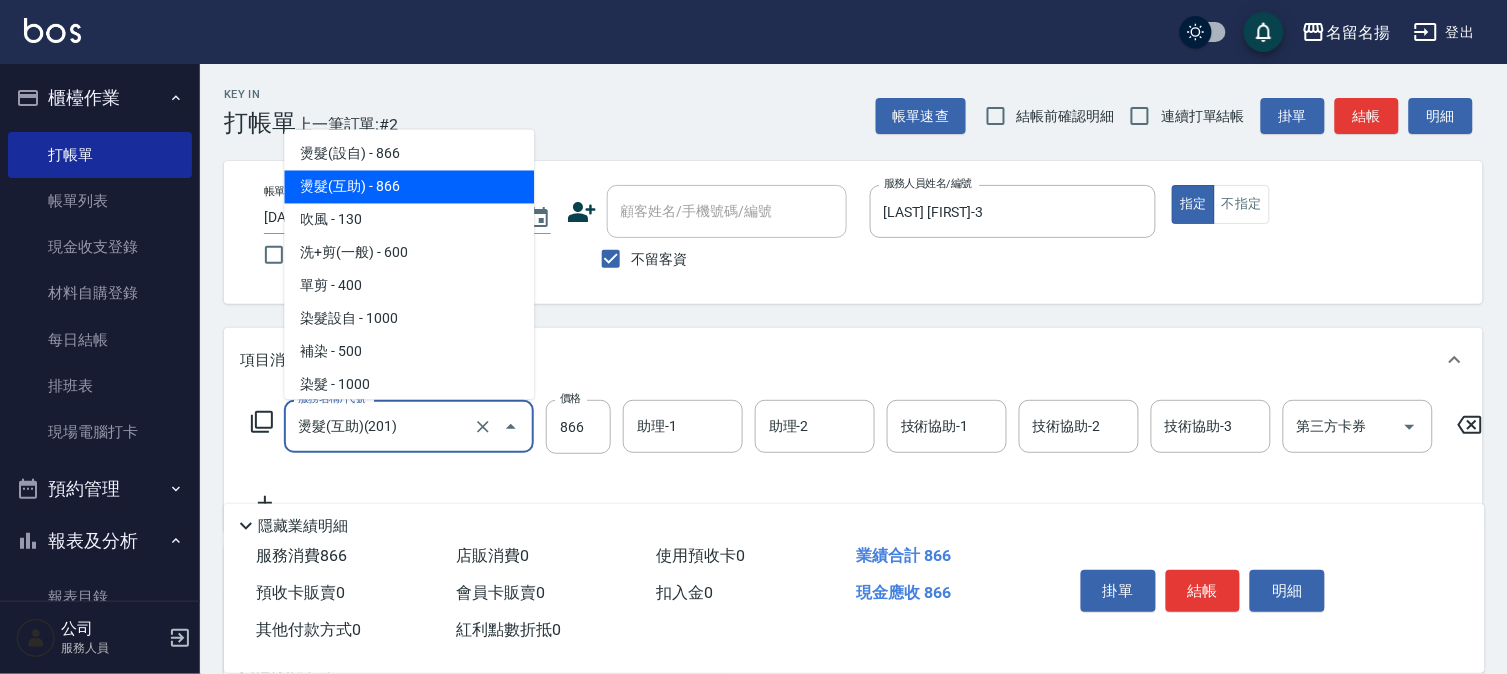 click on "燙髮(互助)(201)" at bounding box center [381, 426] 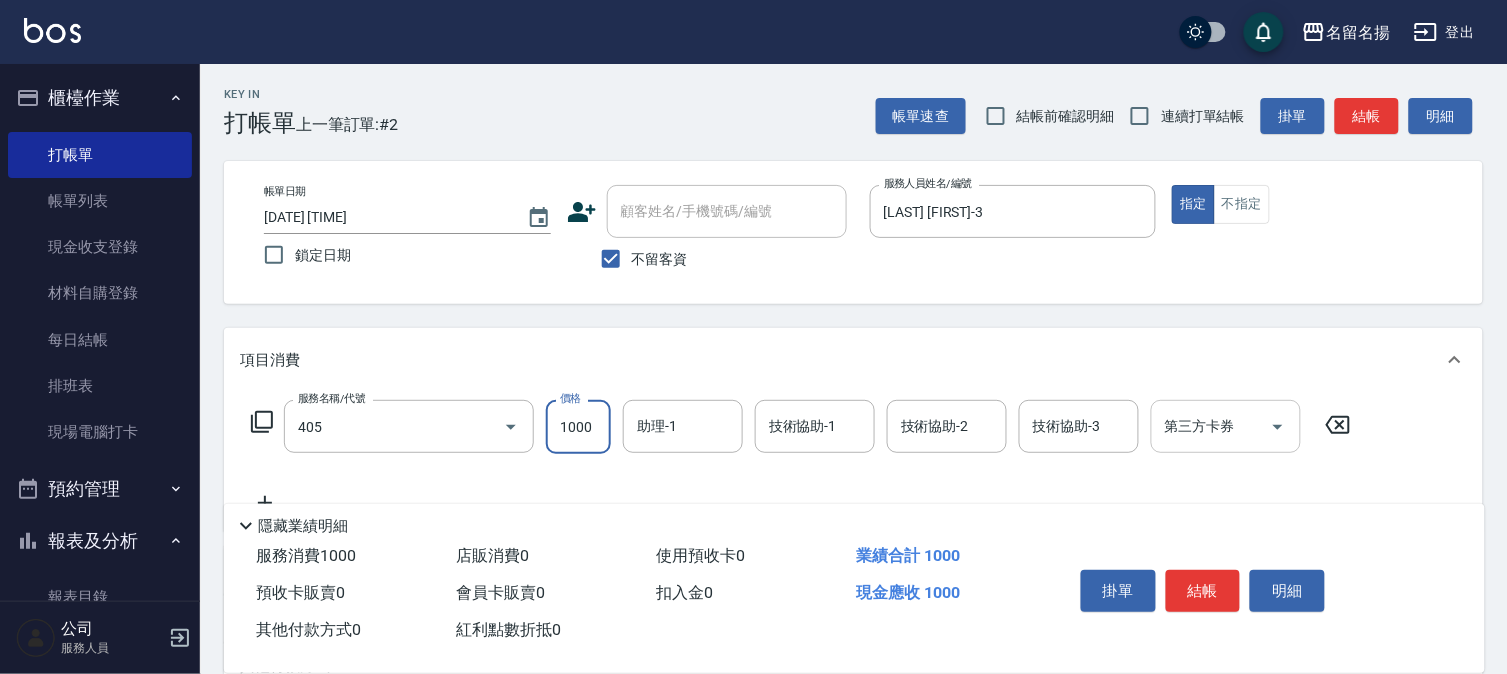 type on "染髮(405)" 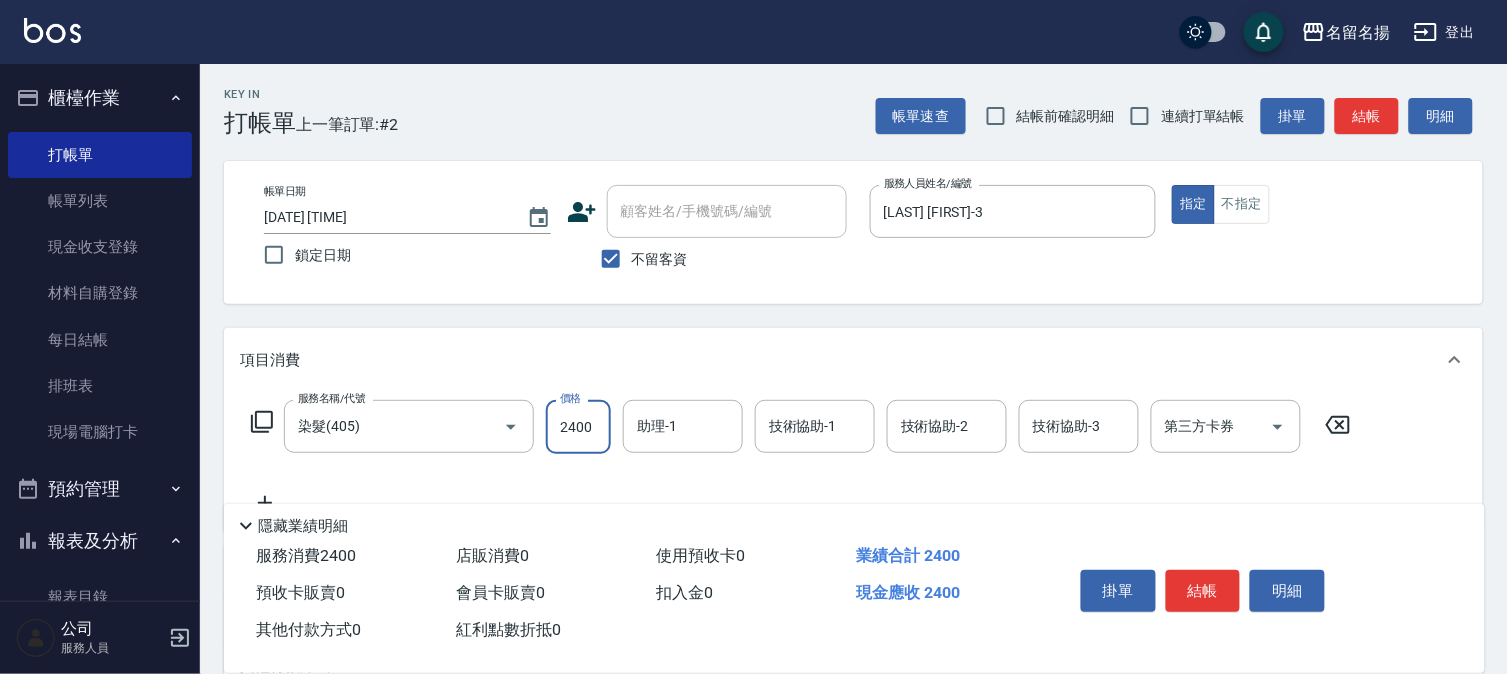 type on "2400" 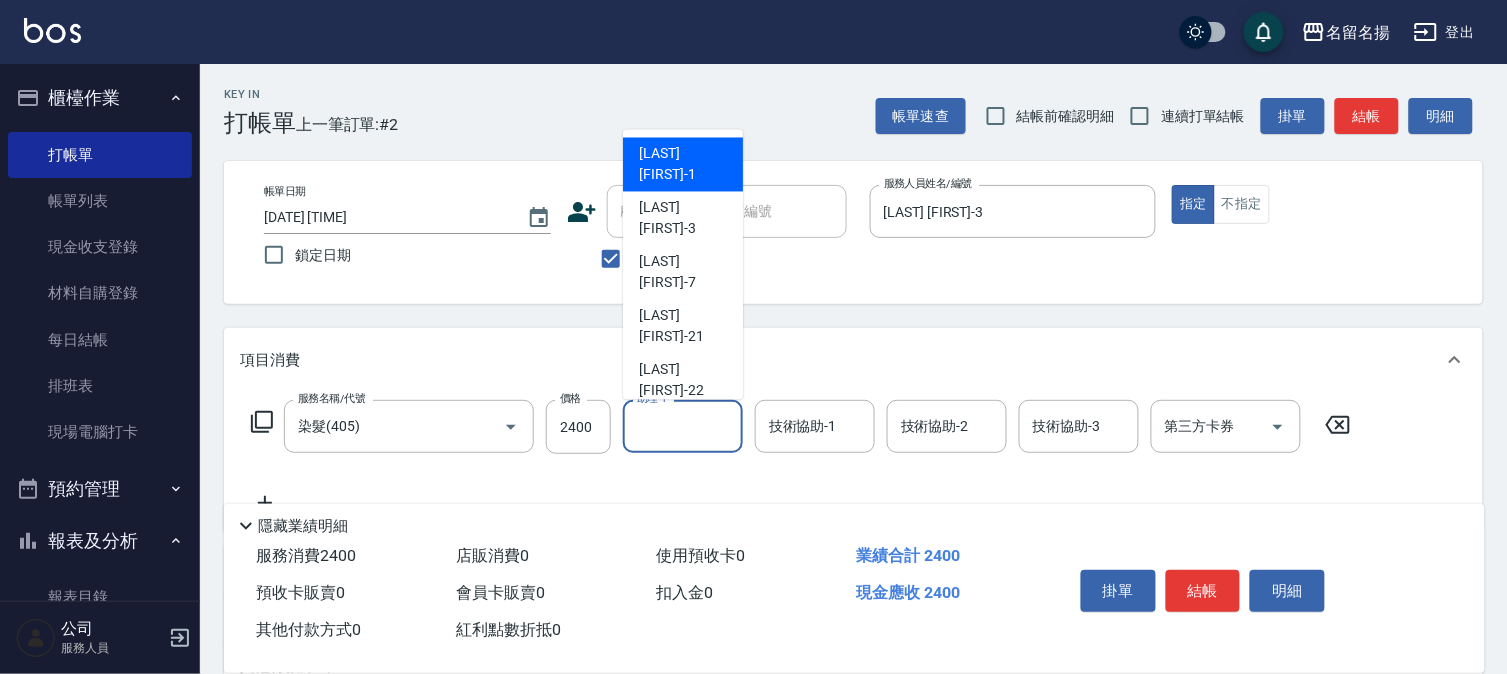 click on "助理-1" at bounding box center (683, 426) 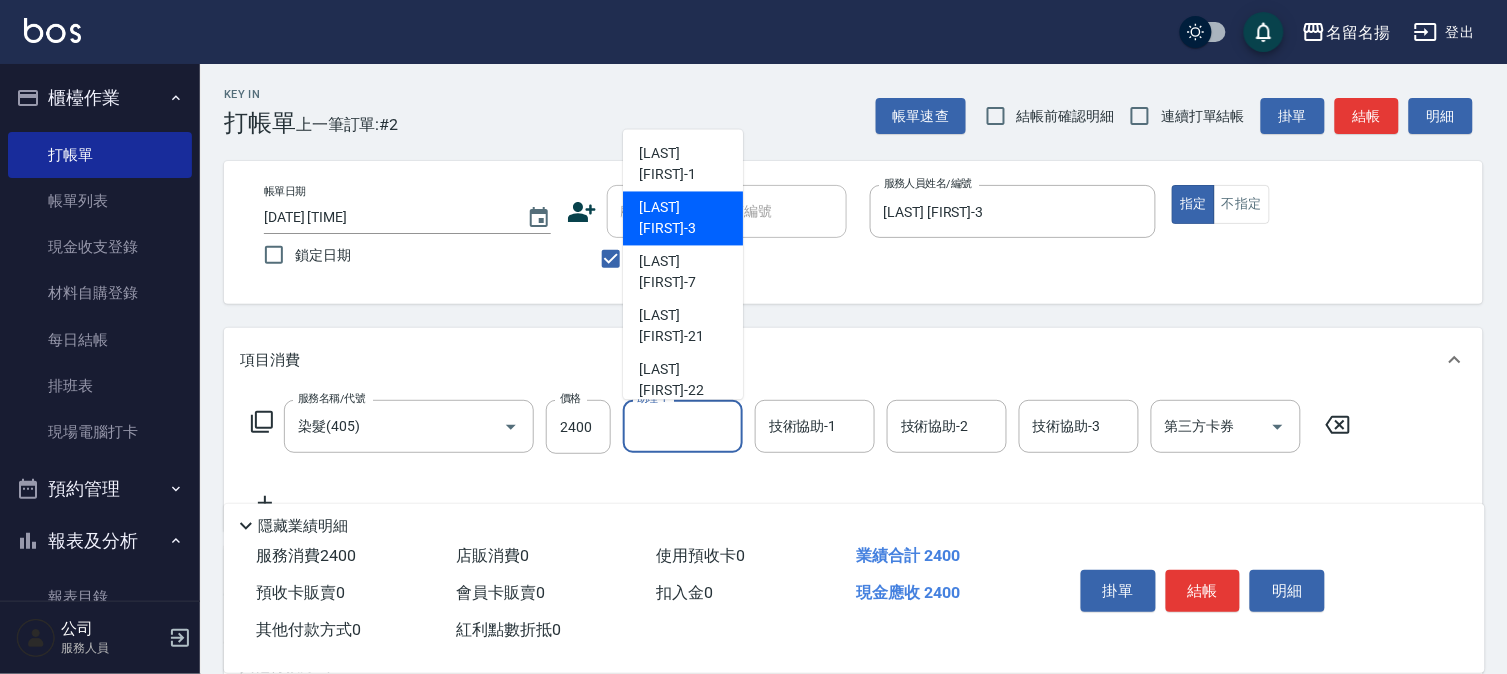 drag, startPoint x: 683, startPoint y: 216, endPoint x: 735, endPoint y: 308, distance: 105.67876 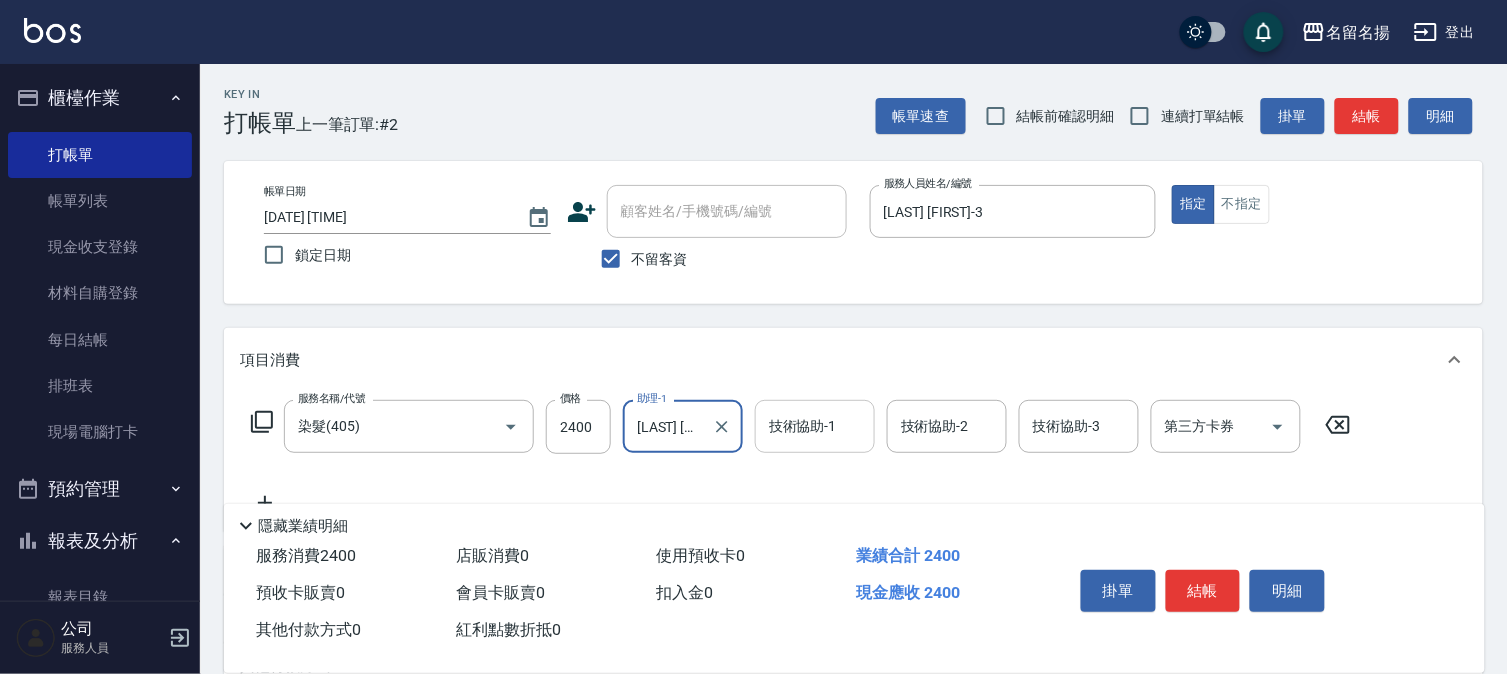 drag, startPoint x: 840, startPoint y: 428, endPoint x: 840, endPoint y: 413, distance: 15 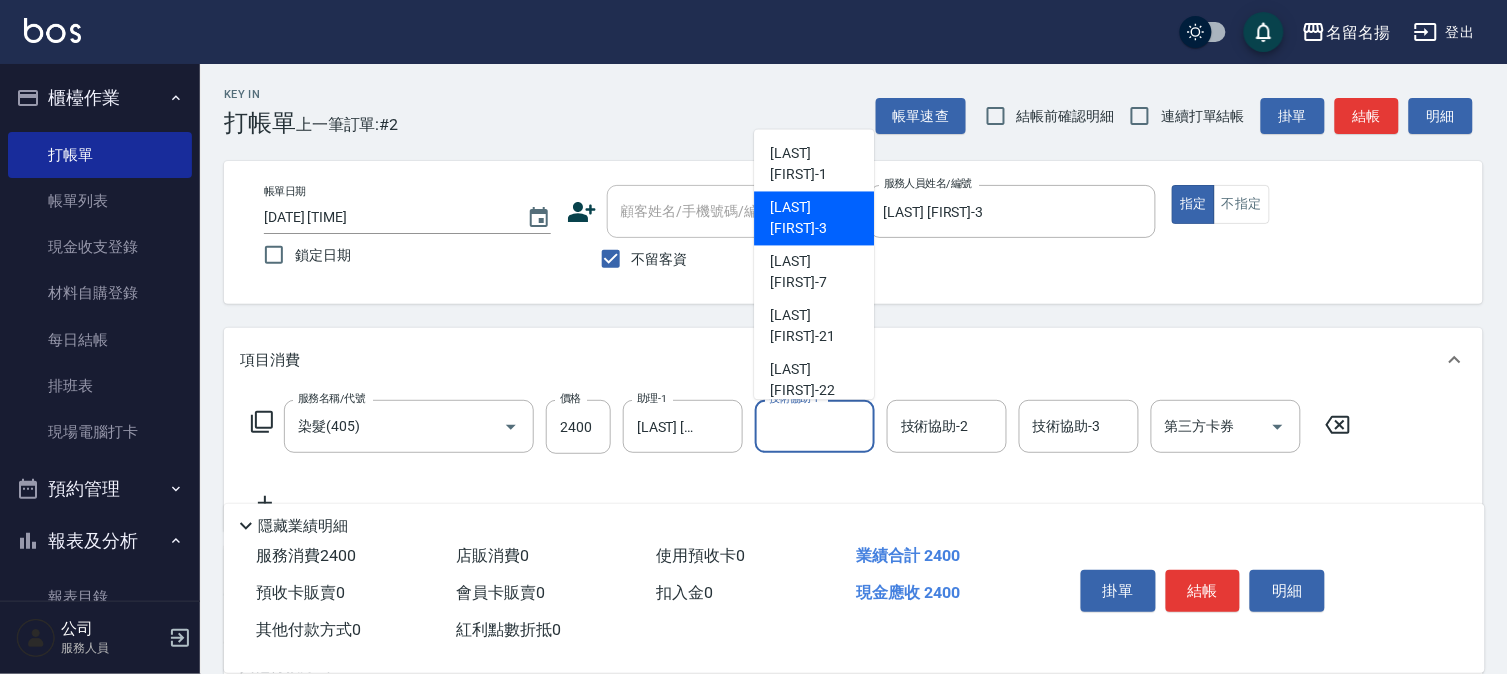 click on "[LAST] [FIRST] -3" at bounding box center (814, 219) 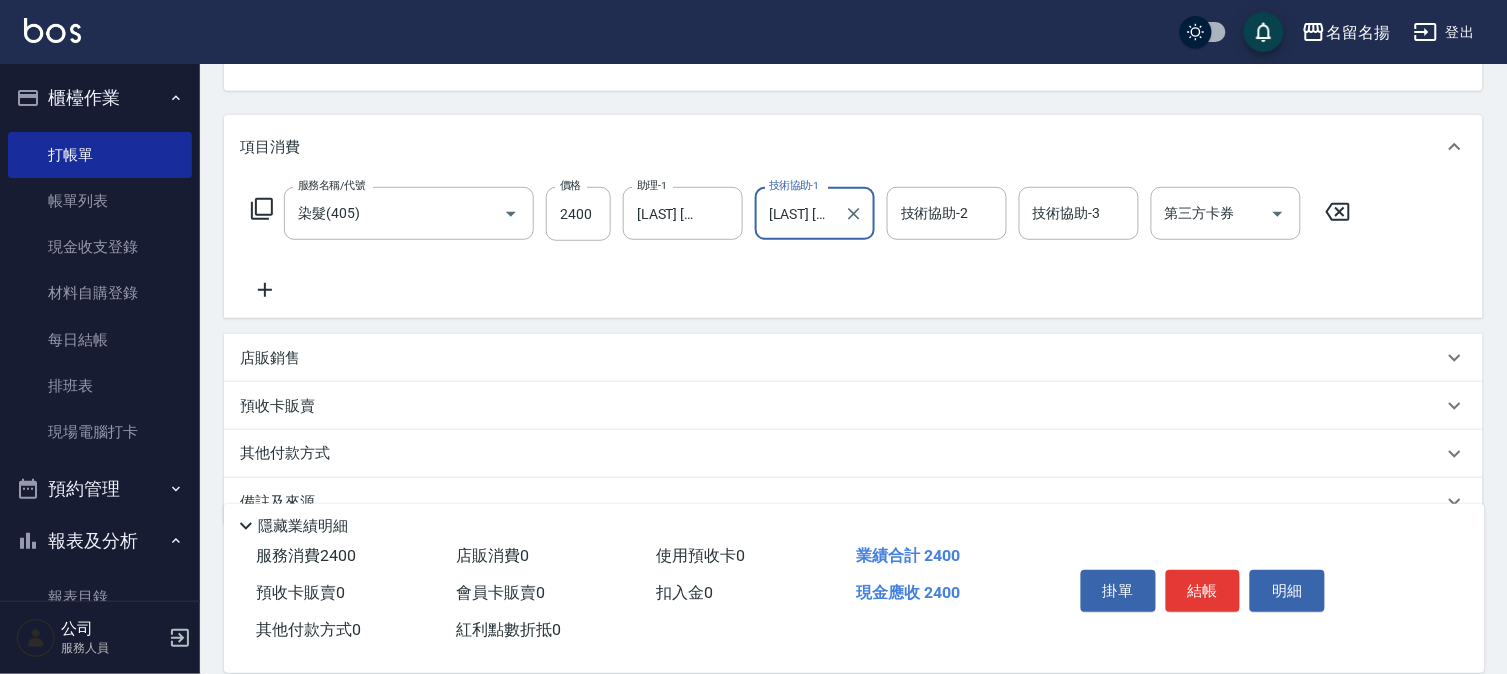 scroll, scrollTop: 222, scrollLeft: 0, axis: vertical 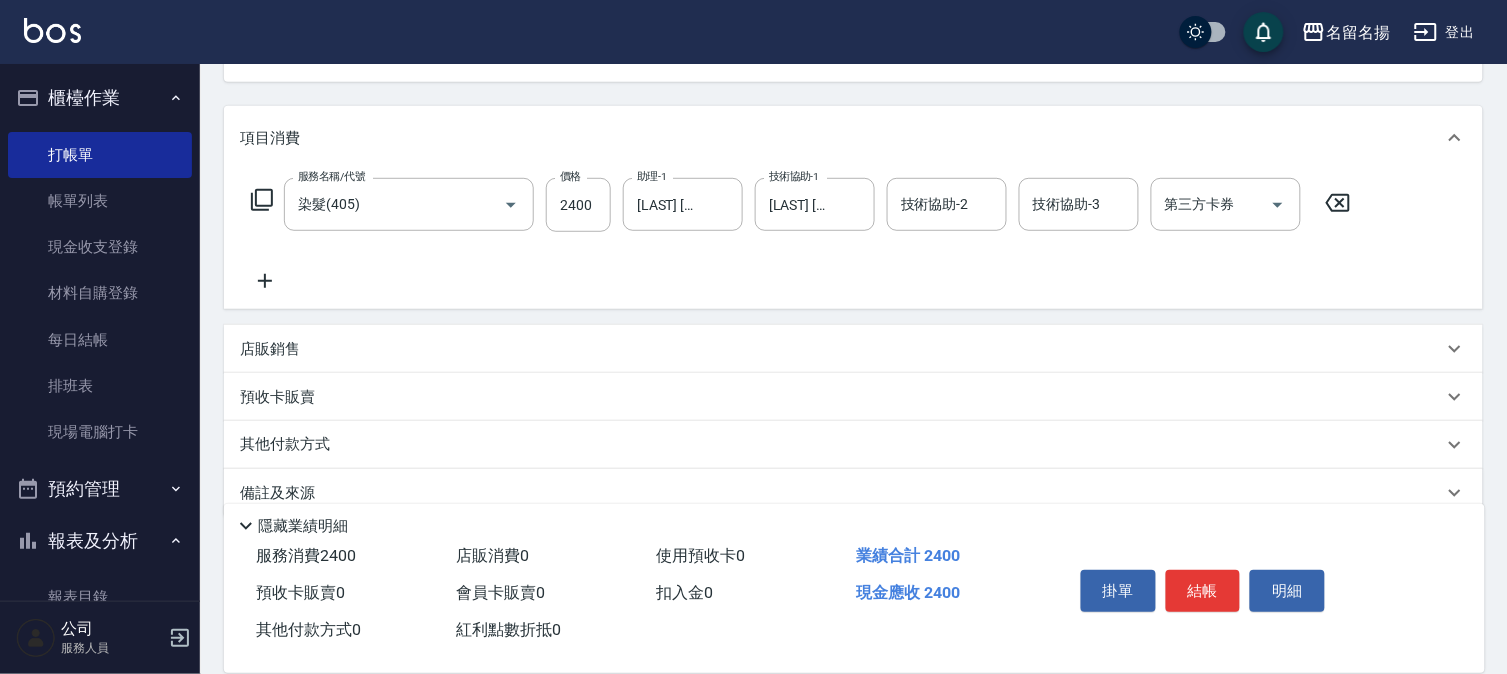 click 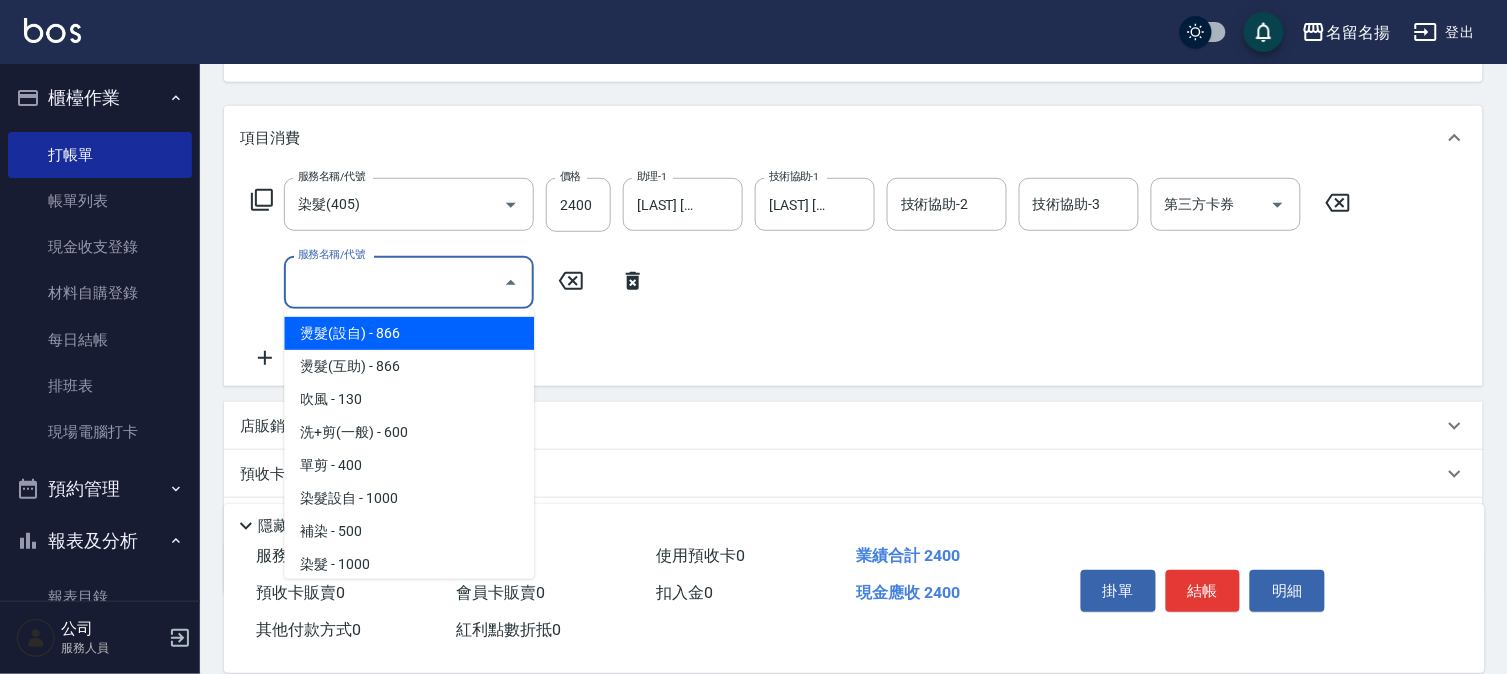 click on "服務名稱/代號" at bounding box center (394, 282) 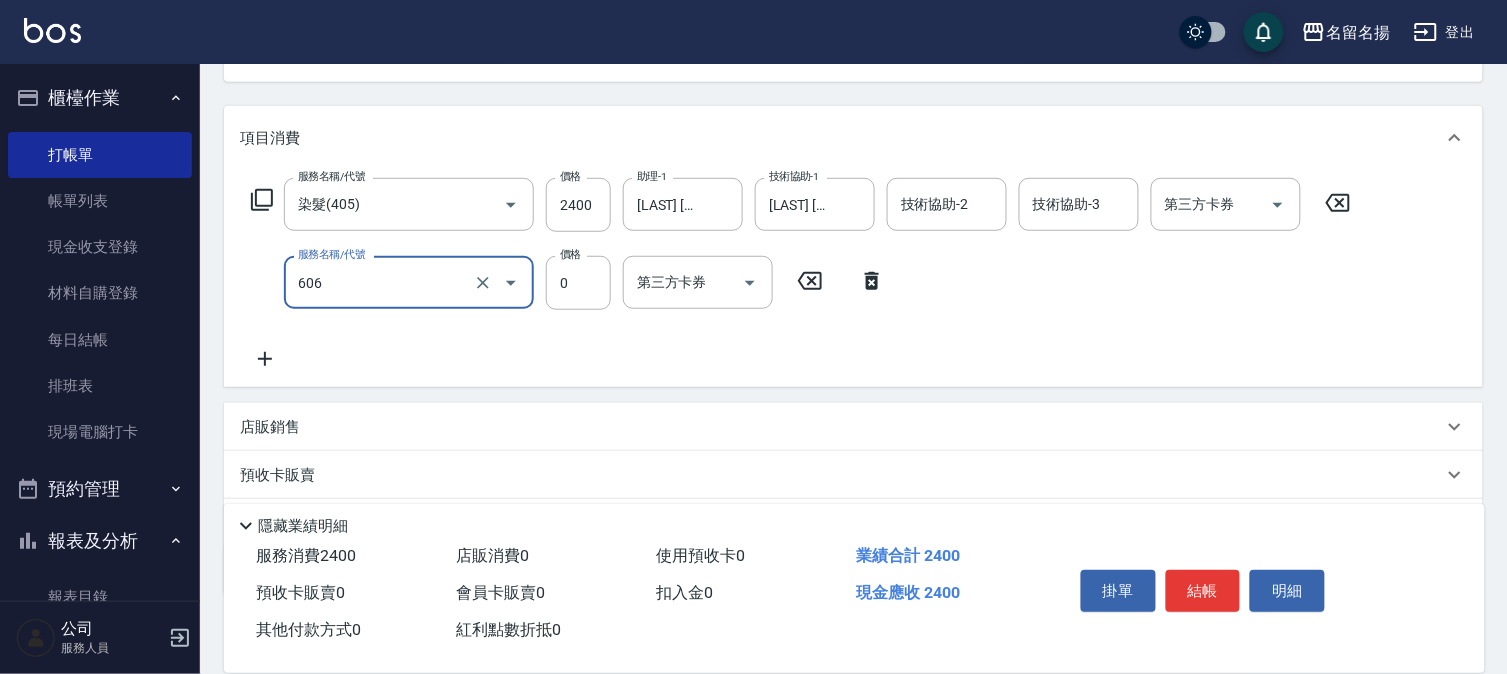 type on "免費護髮(606)" 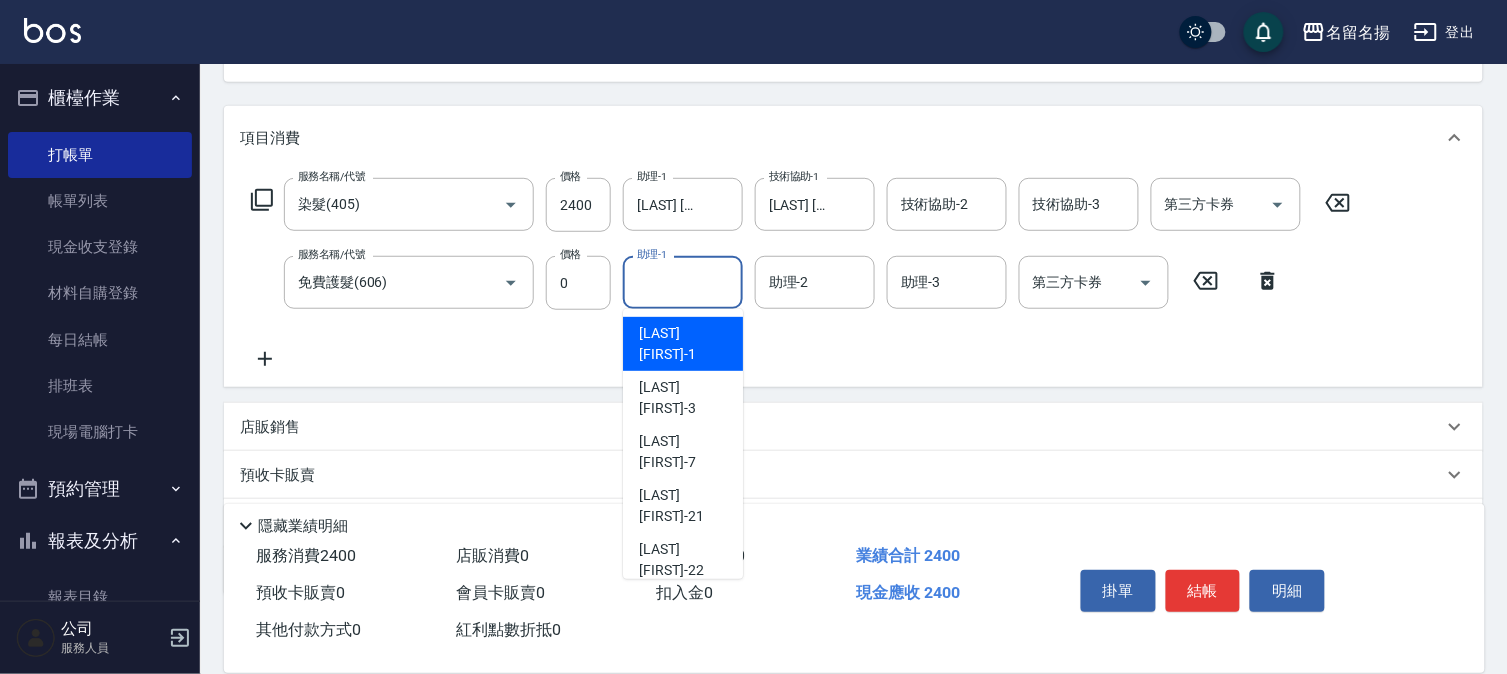 drag, startPoint x: 647, startPoint y: 278, endPoint x: 694, endPoint y: 363, distance: 97.128784 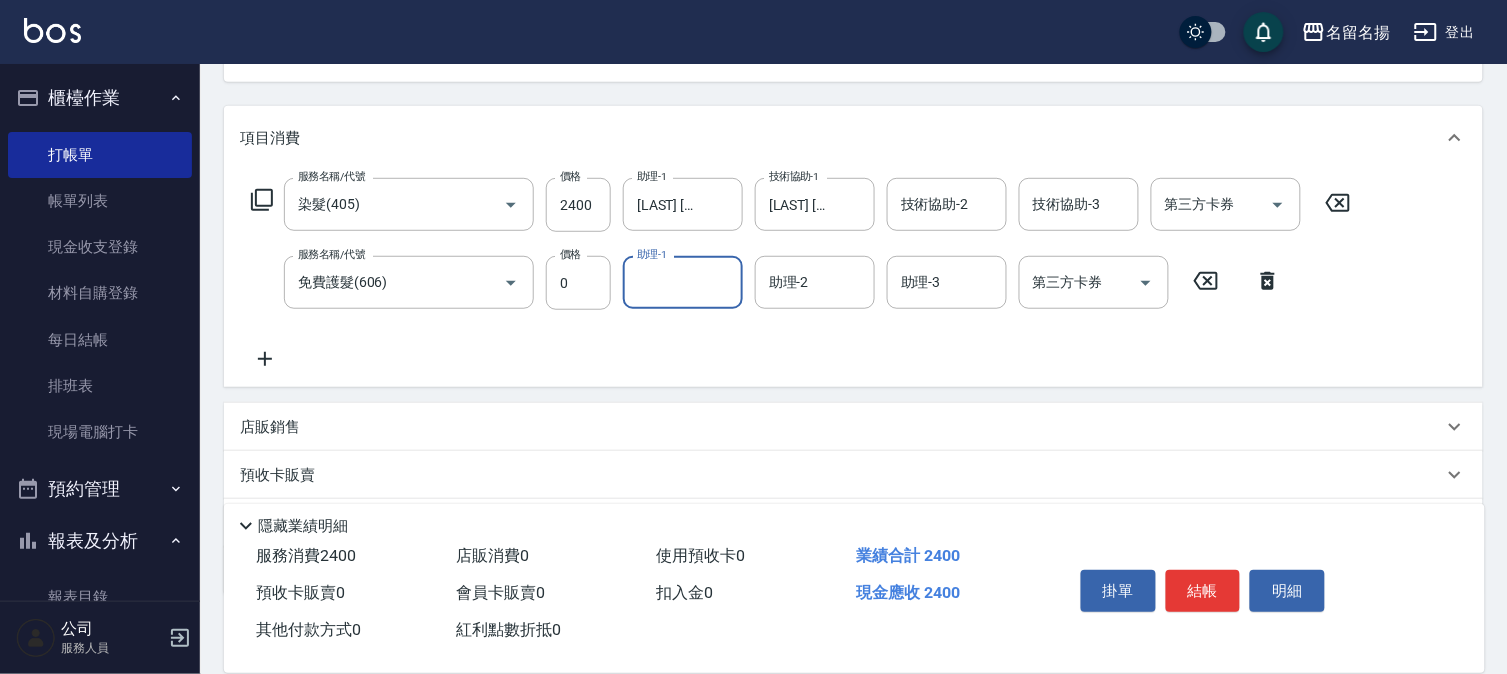 drag, startPoint x: 675, startPoint y: 293, endPoint x: 674, endPoint y: 311, distance: 18.027756 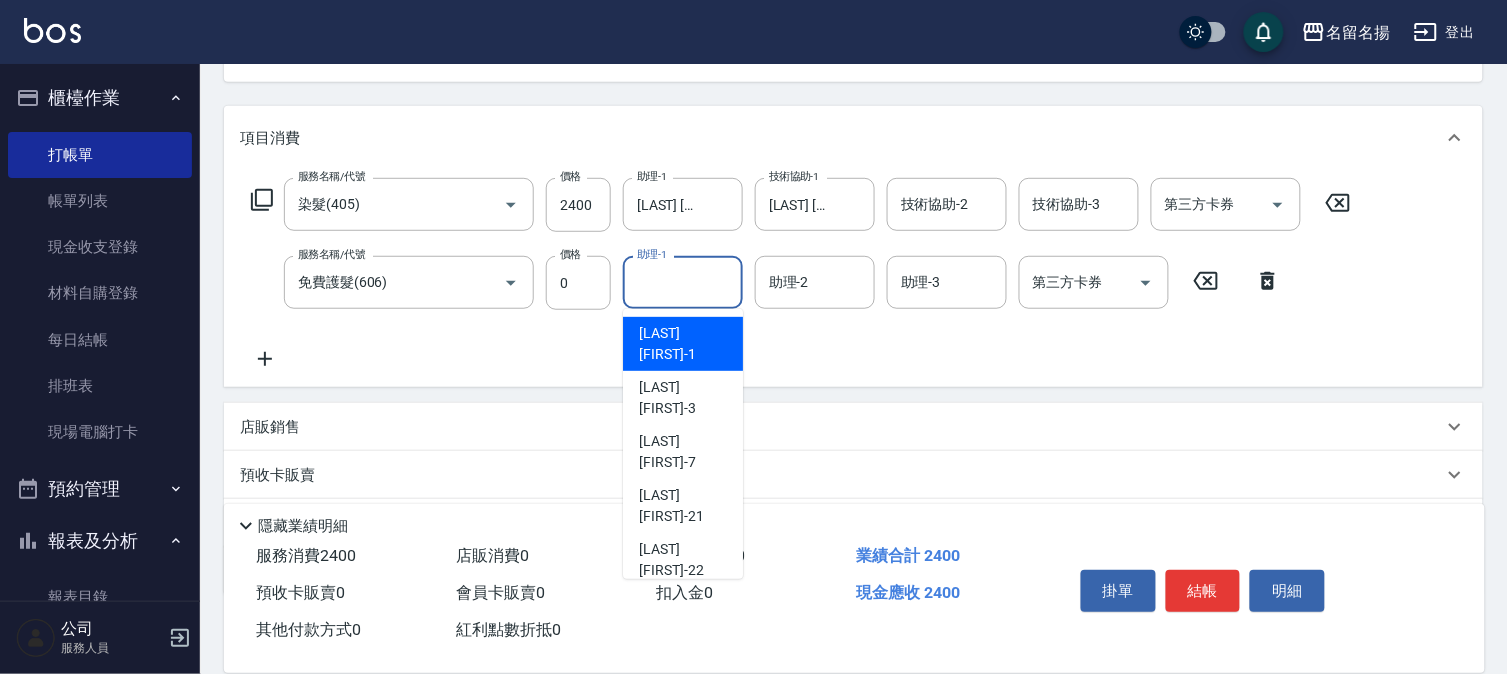 click on "助理-1" at bounding box center [683, 282] 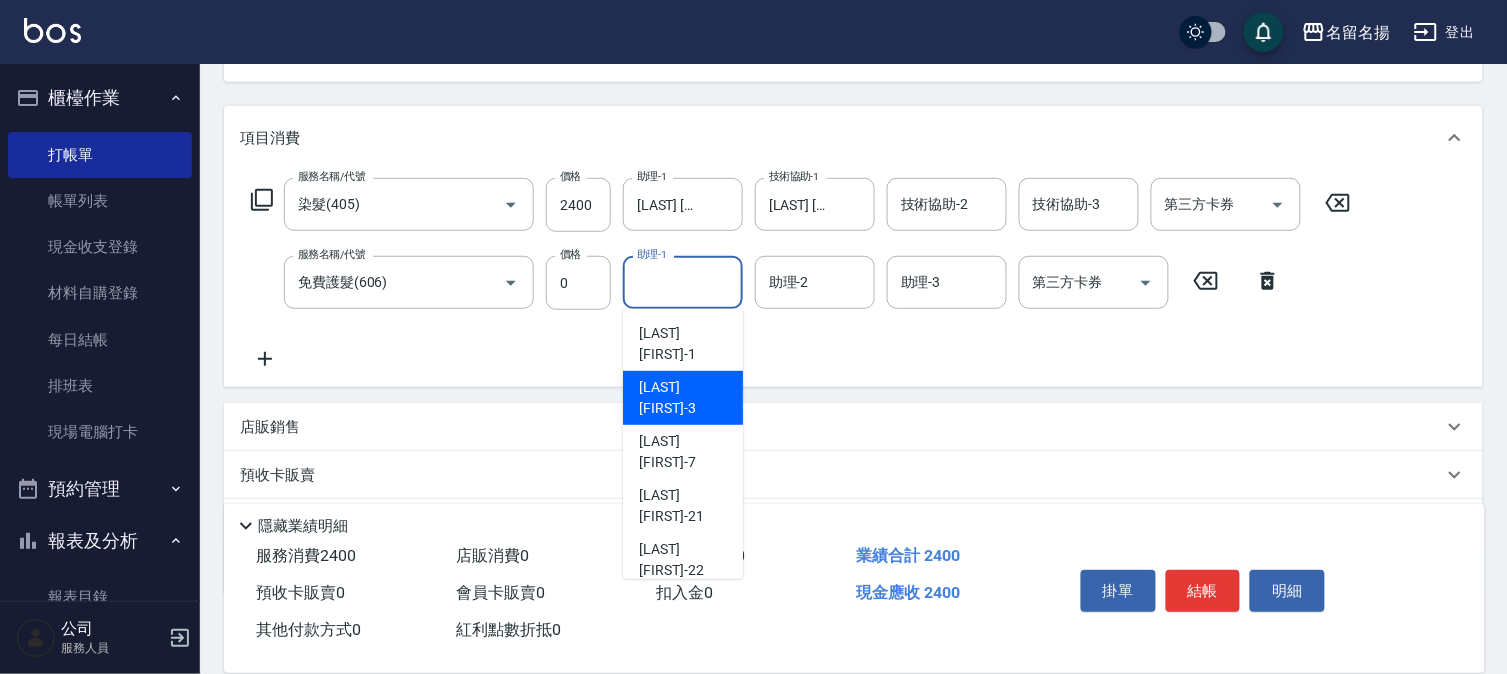 click on "[LAST] [FIRST] -3" at bounding box center [683, 398] 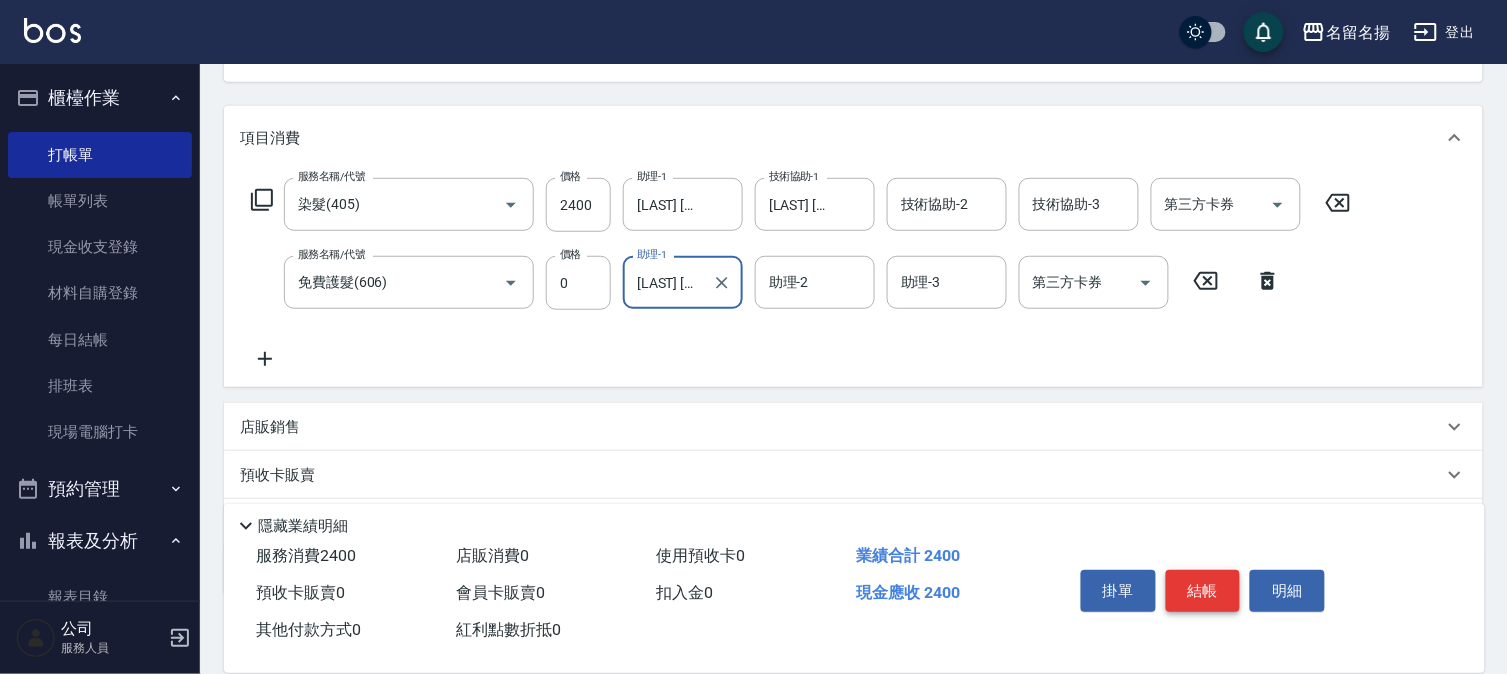 click on "結帳" at bounding box center [1203, 591] 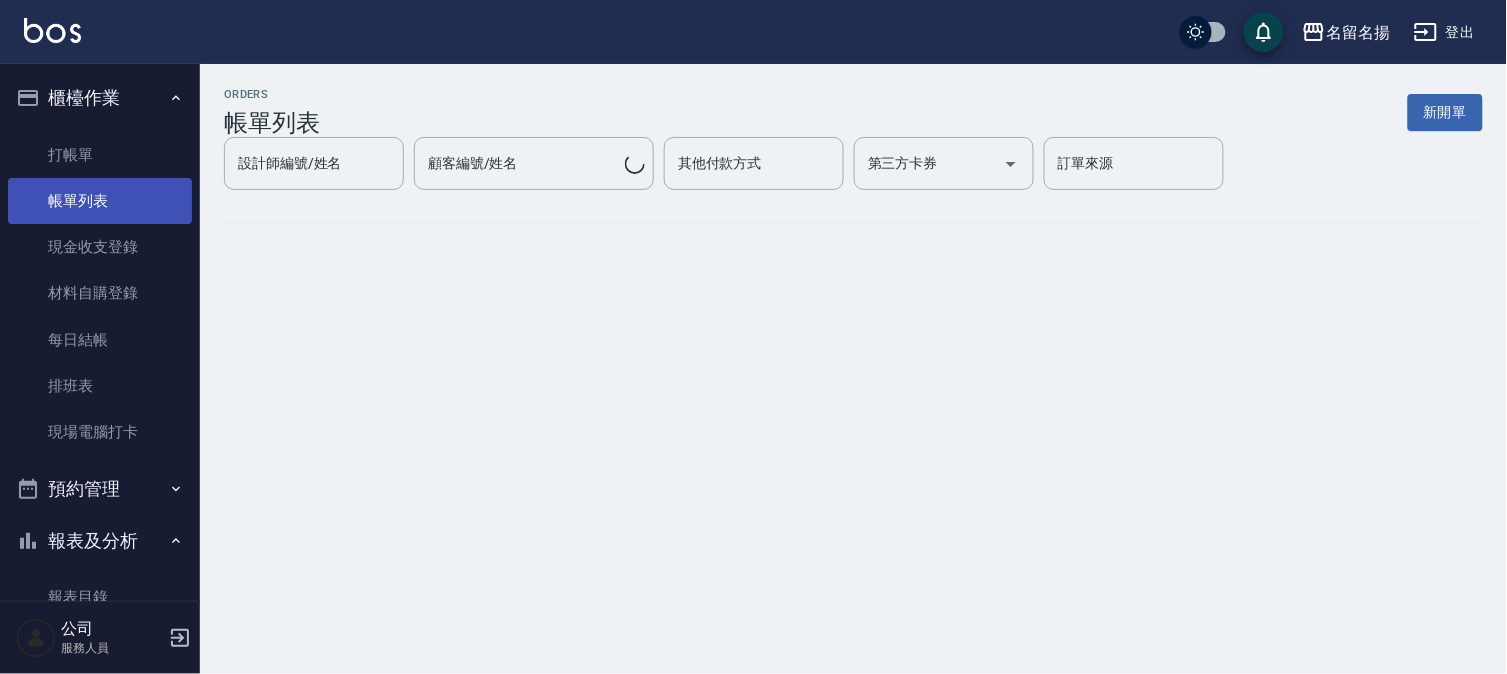 scroll, scrollTop: 0, scrollLeft: 0, axis: both 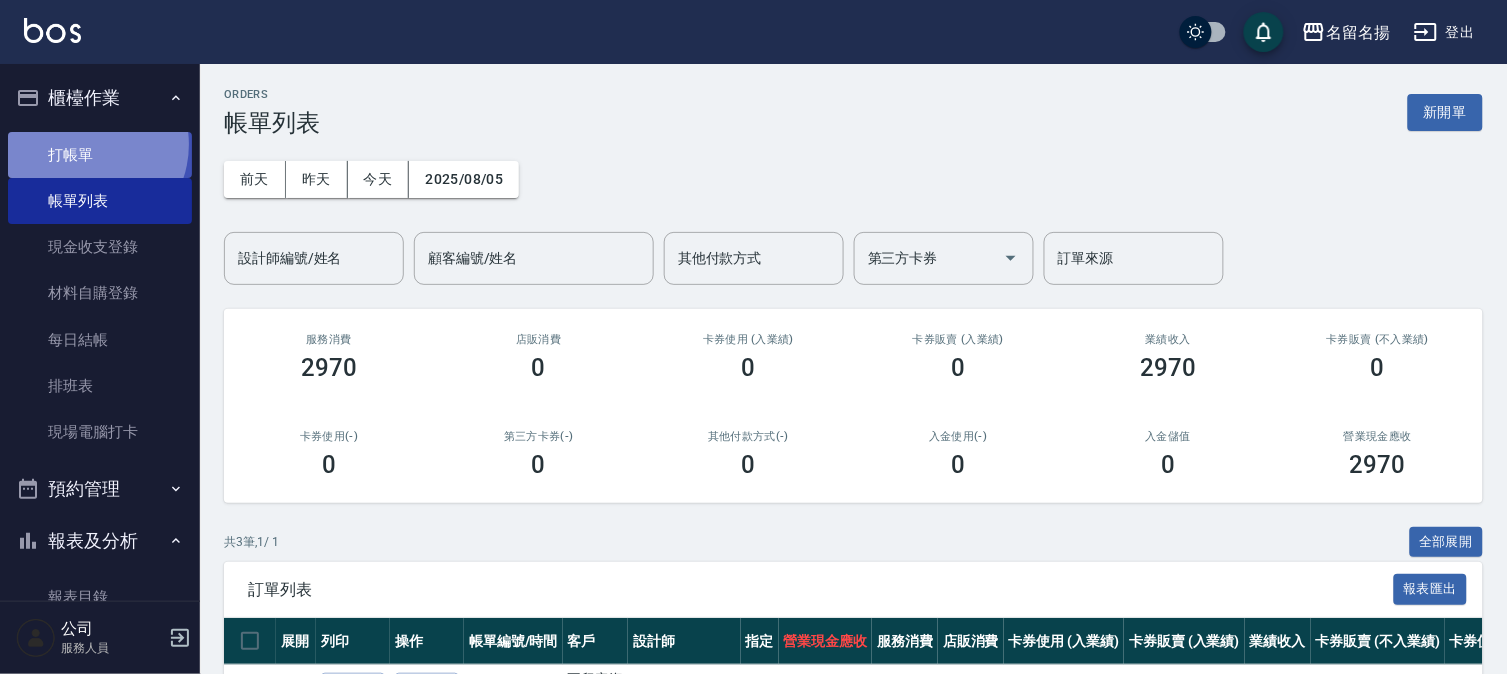 click on "打帳單" at bounding box center [100, 155] 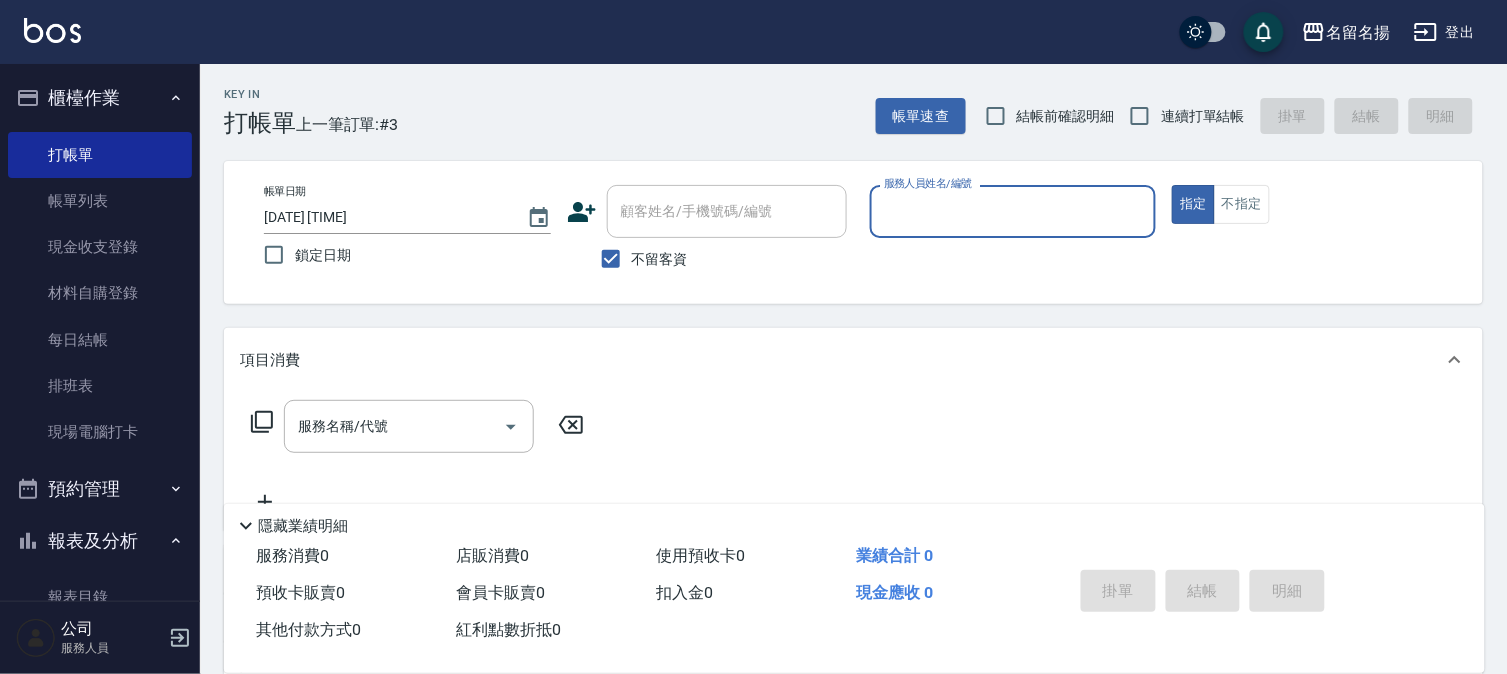 click on "服務人員姓名/編號" at bounding box center [1013, 211] 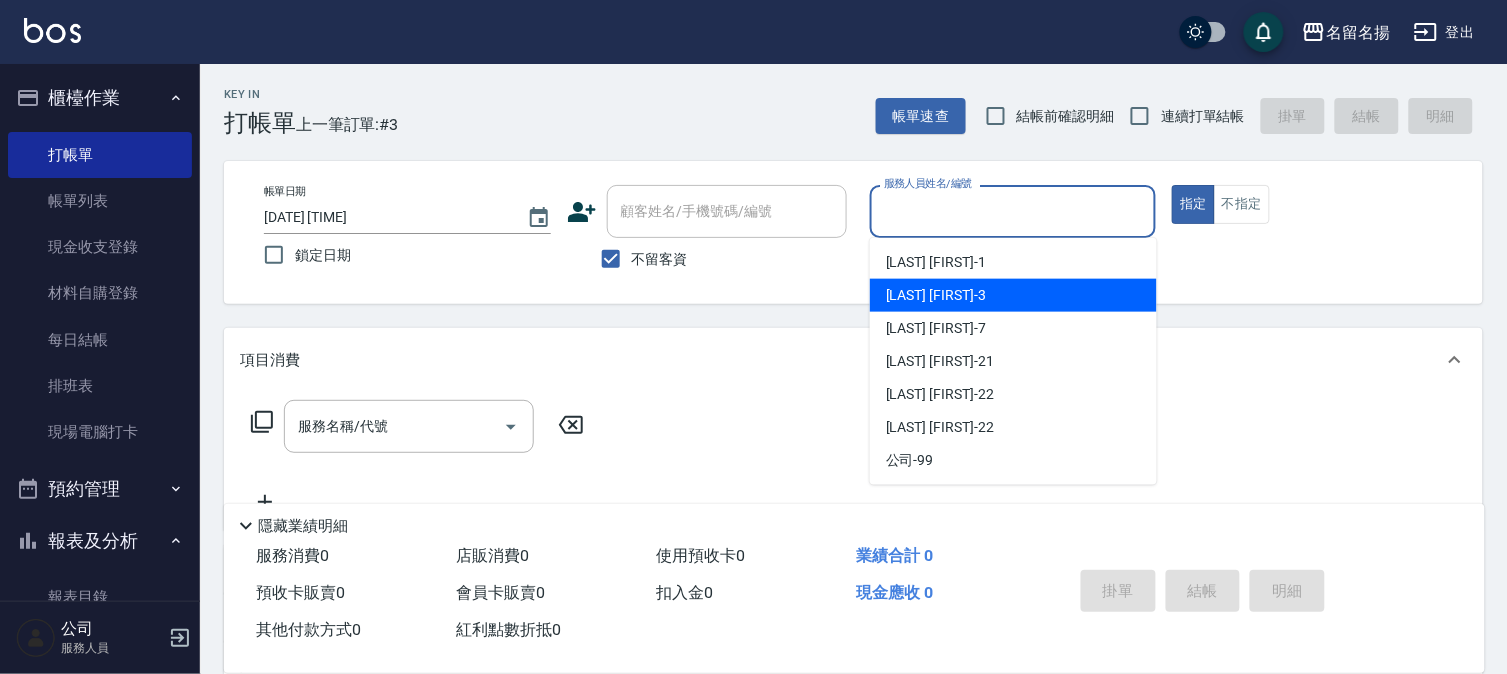 click on "[LAST] [FIRST] -3" at bounding box center (1013, 295) 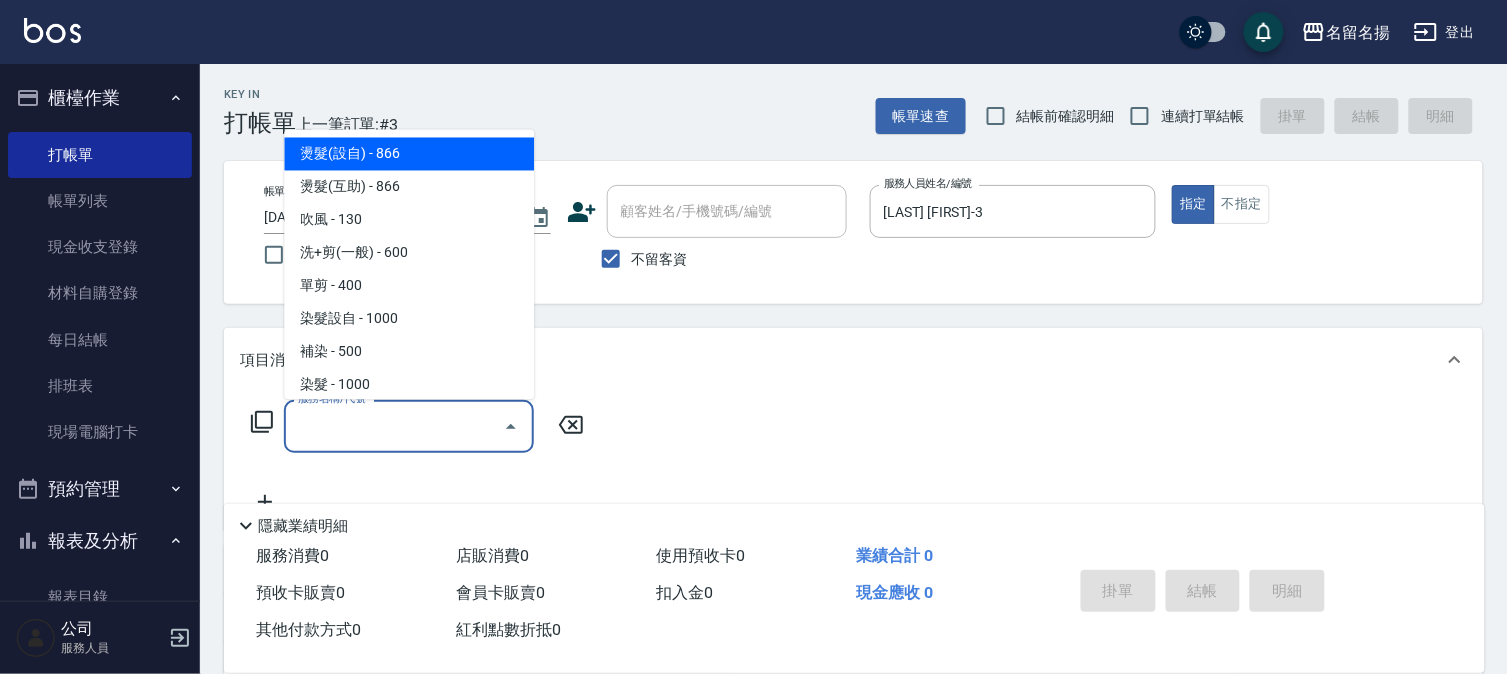 click on "服務名稱/代號" at bounding box center [394, 426] 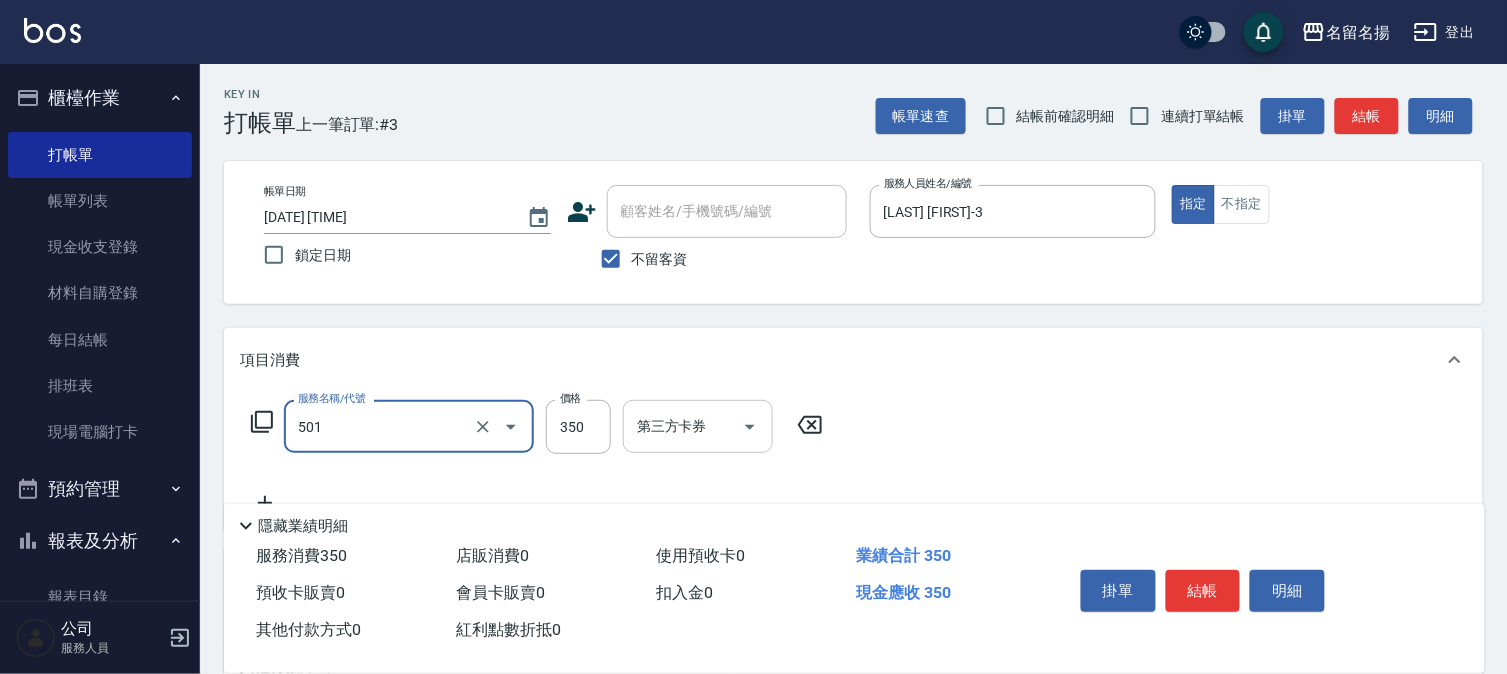 type on "P.S洗髮(501)" 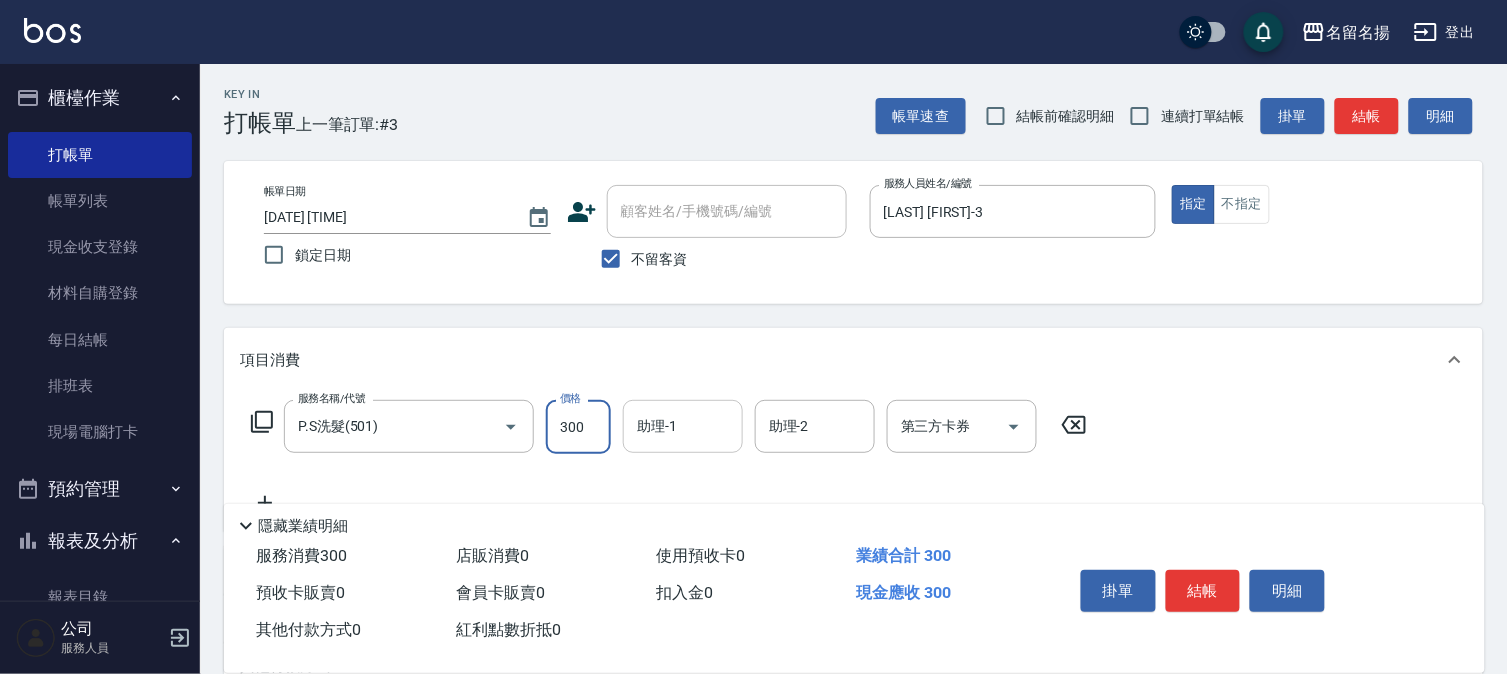 type on "300" 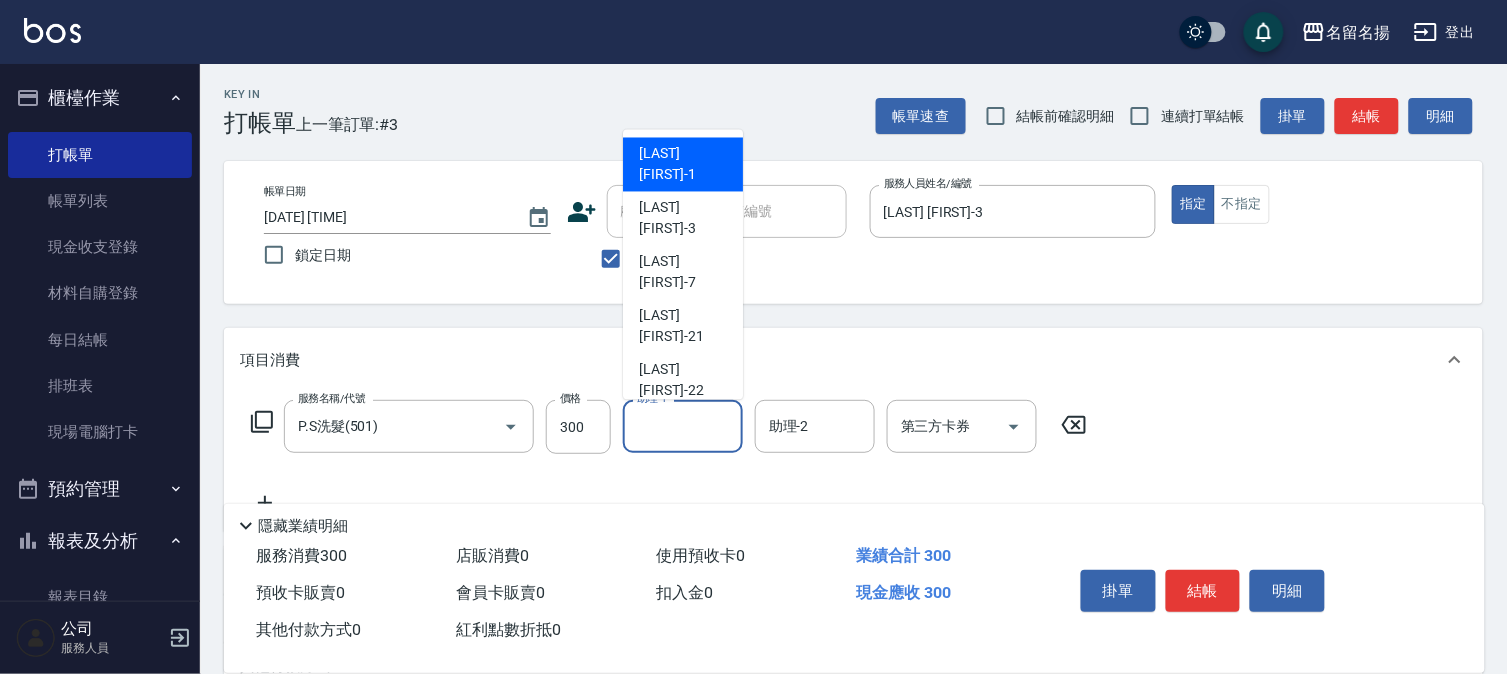 click on "助理-1" at bounding box center (683, 426) 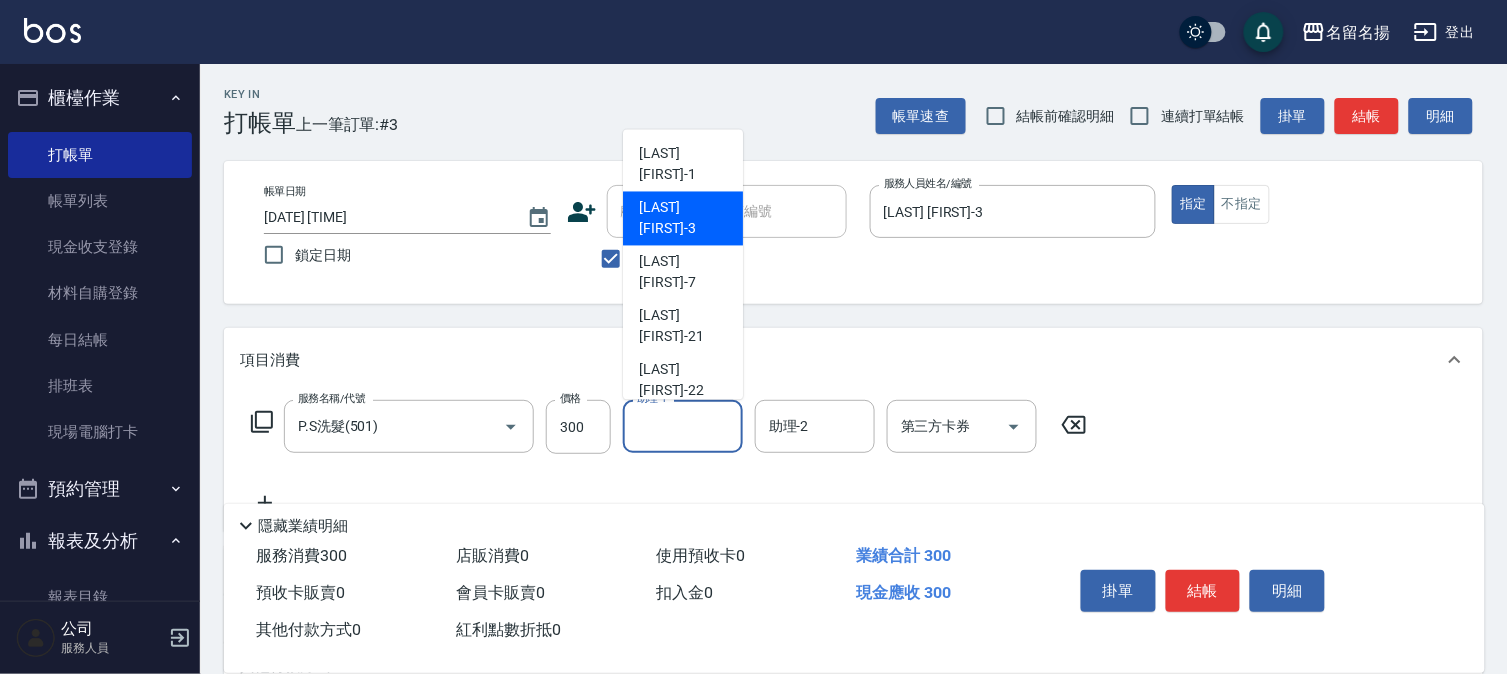 click on "[LAST] [FIRST] -3" at bounding box center (683, 219) 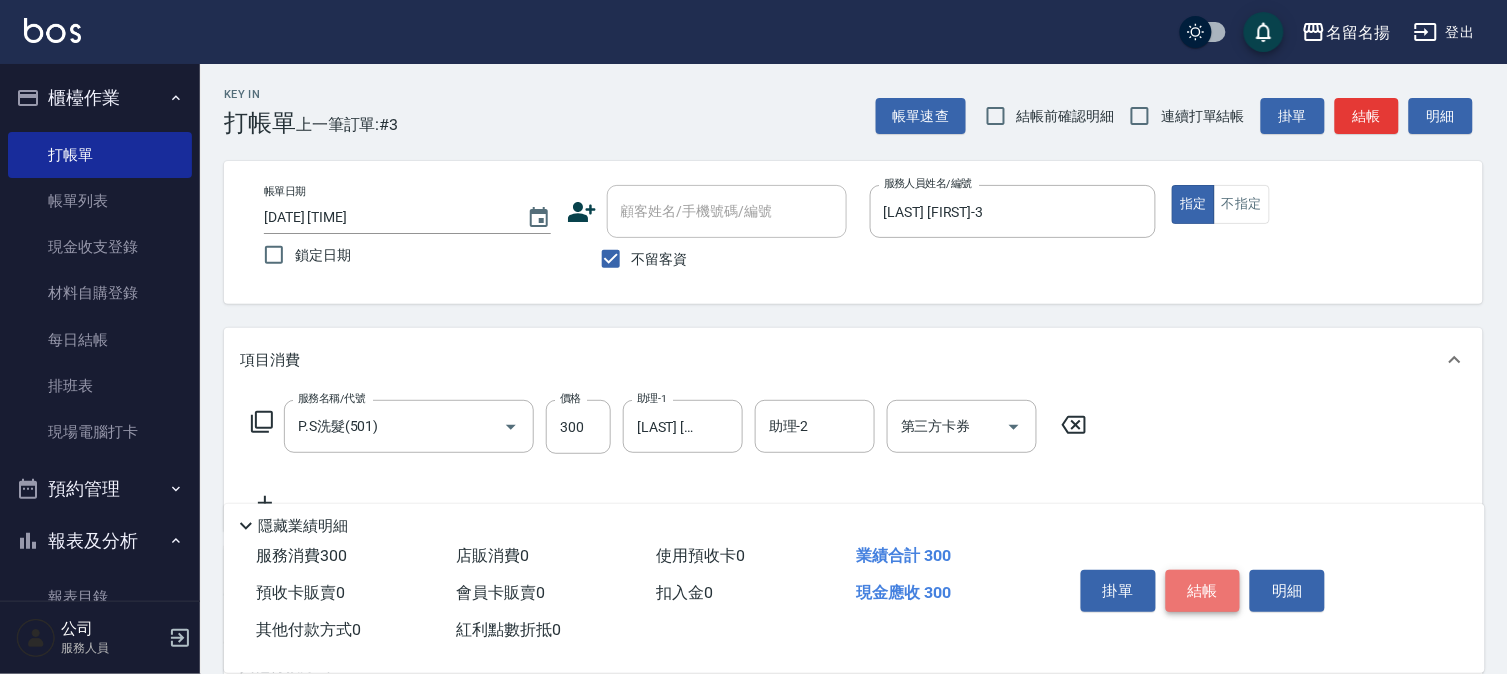 click on "結帳" at bounding box center (1203, 591) 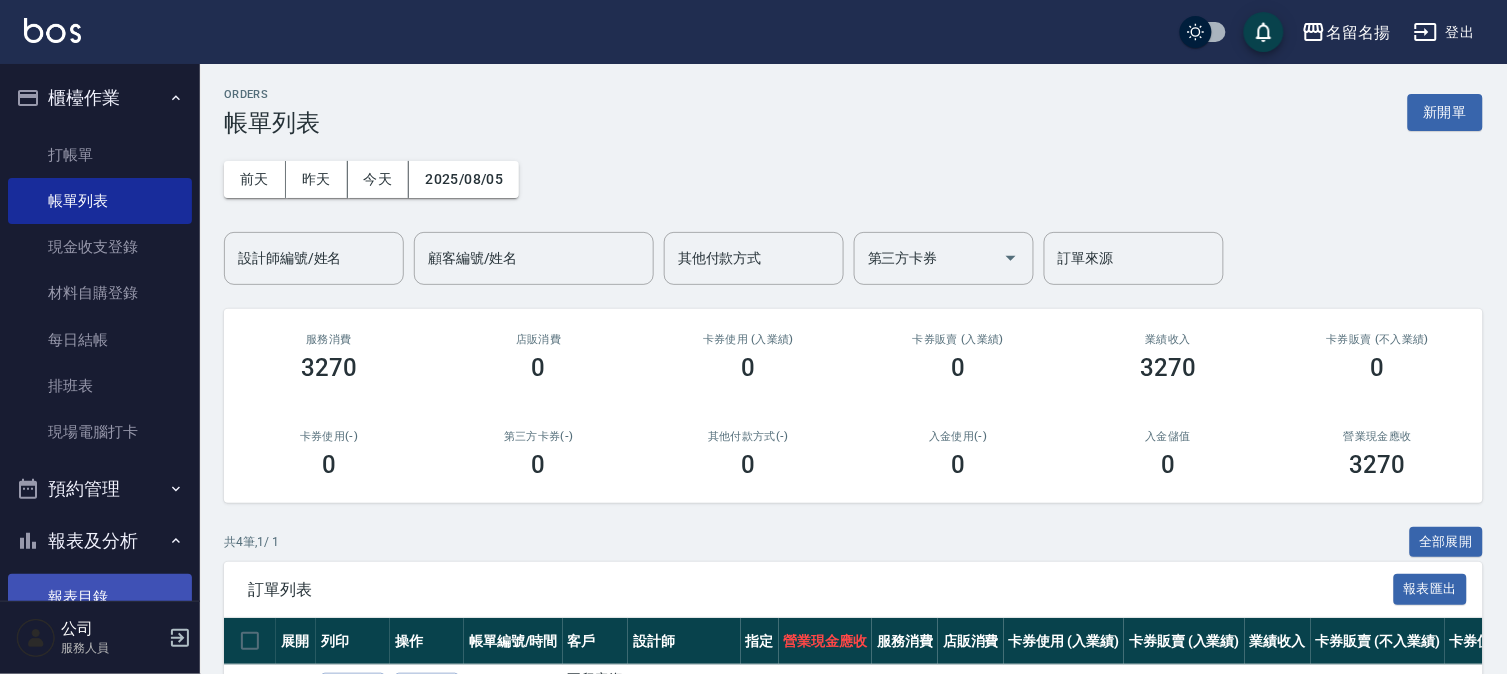click on "報表目錄" at bounding box center (100, 597) 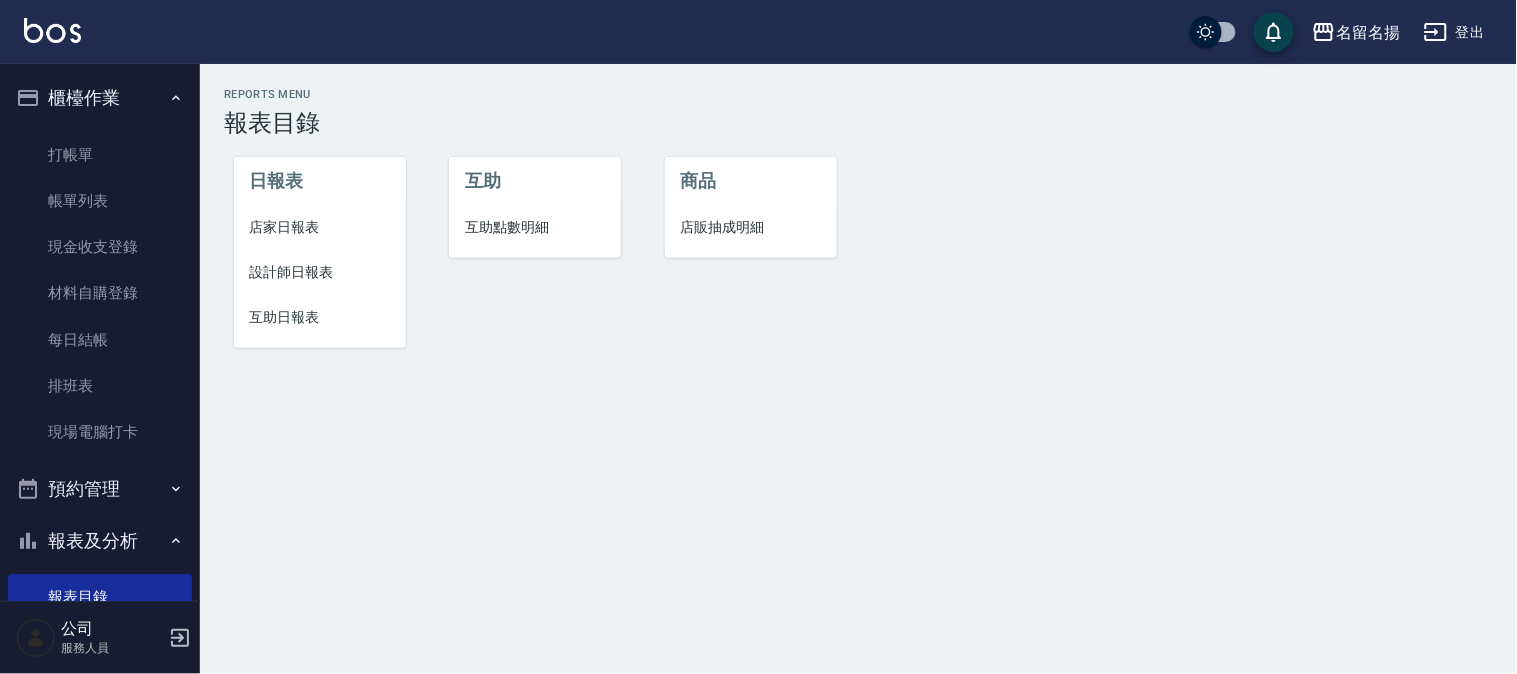 click on "設計師日報表" at bounding box center (320, 272) 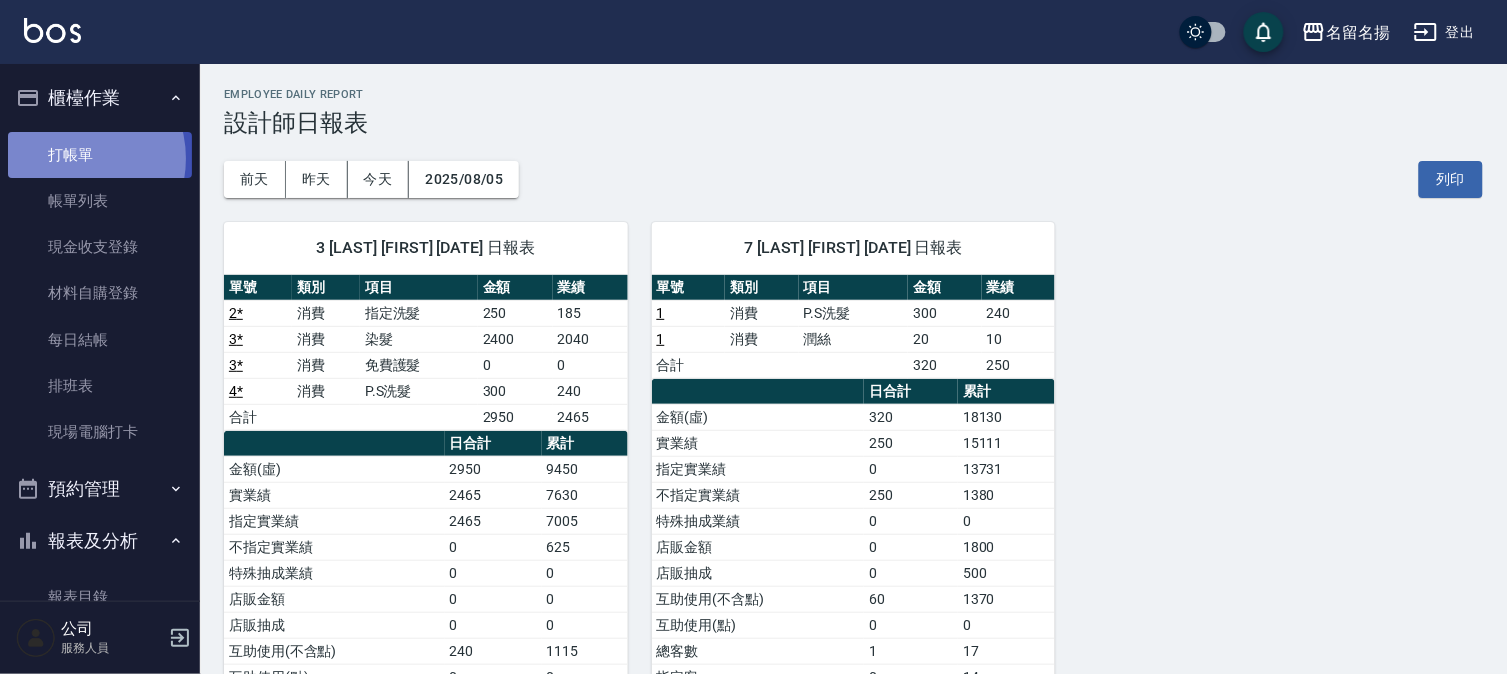 click on "打帳單" at bounding box center (100, 155) 